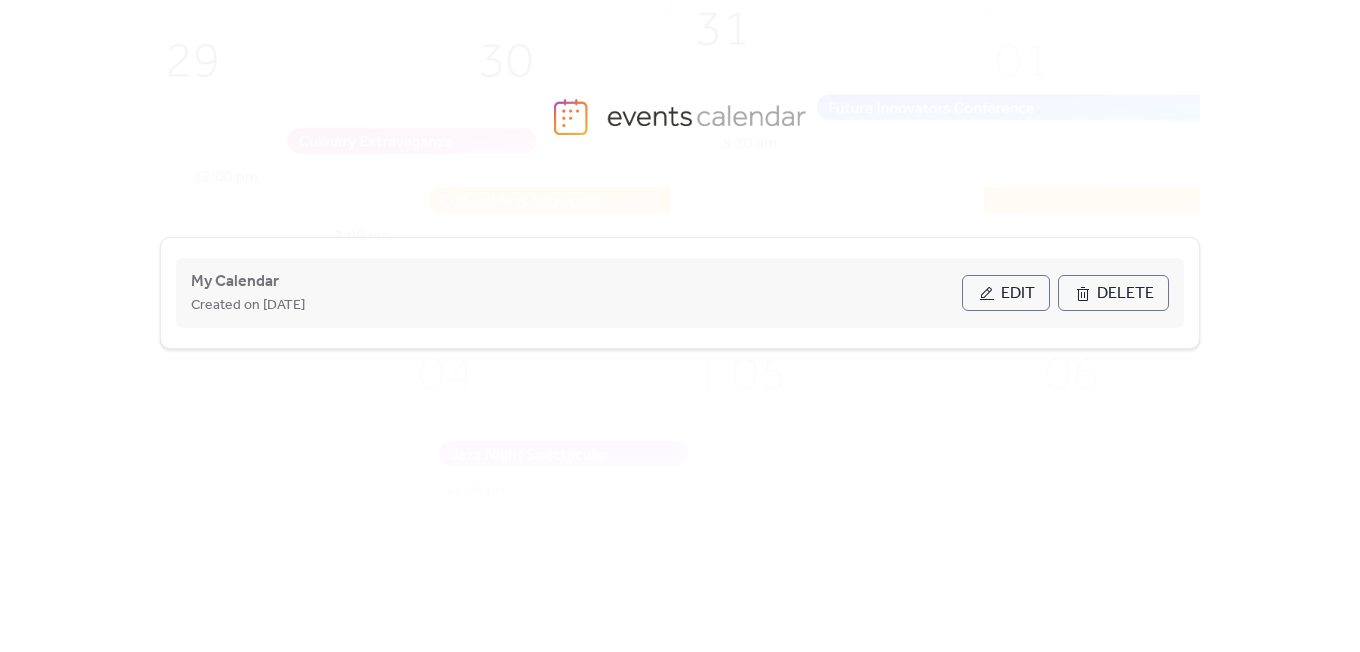 scroll, scrollTop: 0, scrollLeft: 0, axis: both 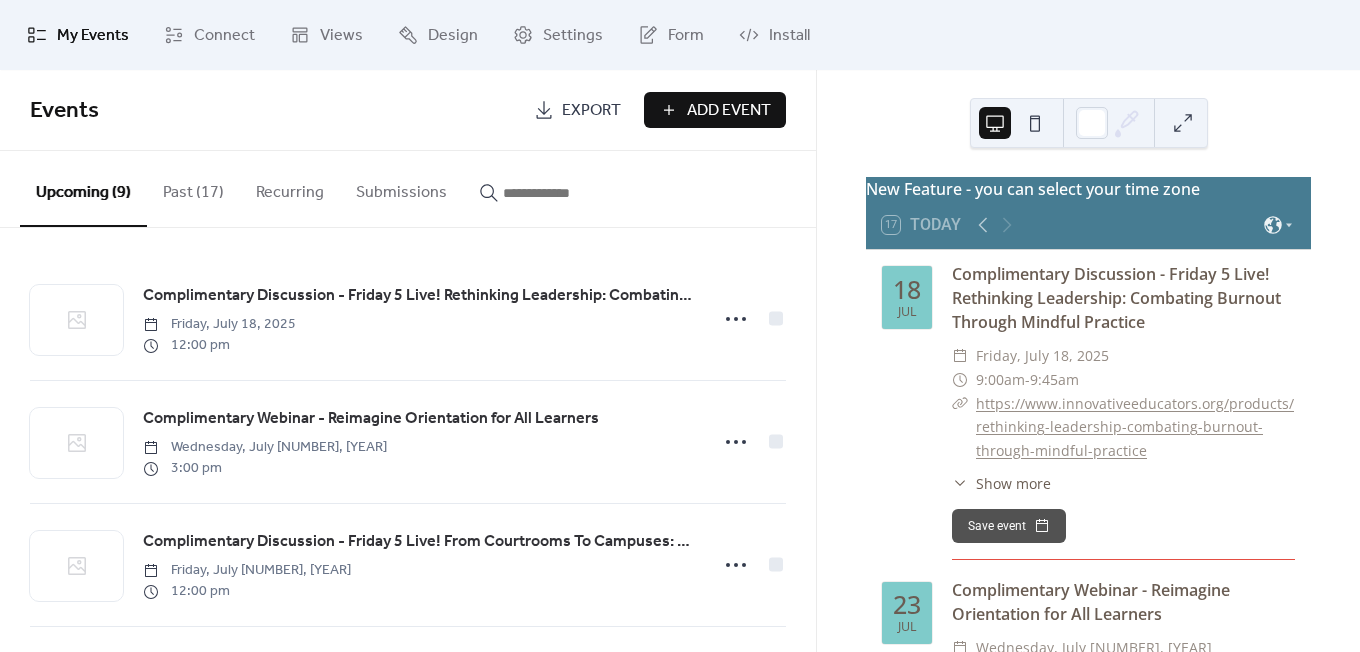click on "Add Event" at bounding box center [729, 111] 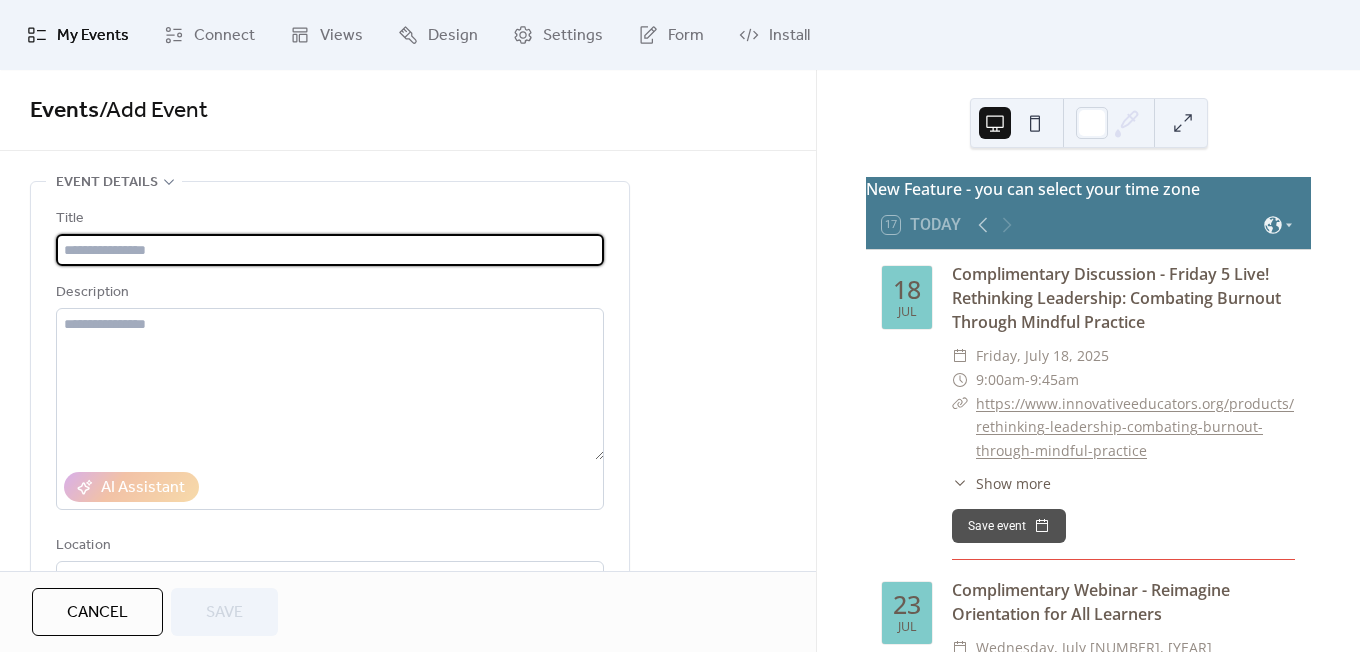 click at bounding box center (330, 250) 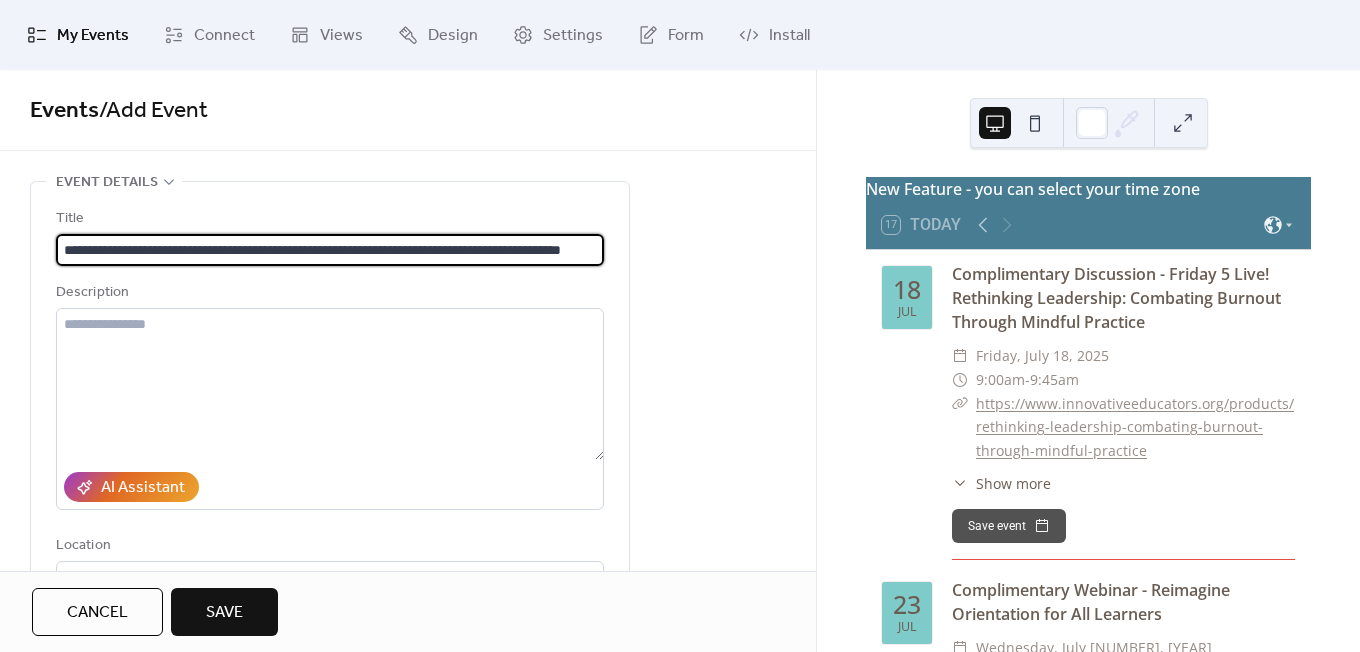 scroll, scrollTop: 0, scrollLeft: 96, axis: horizontal 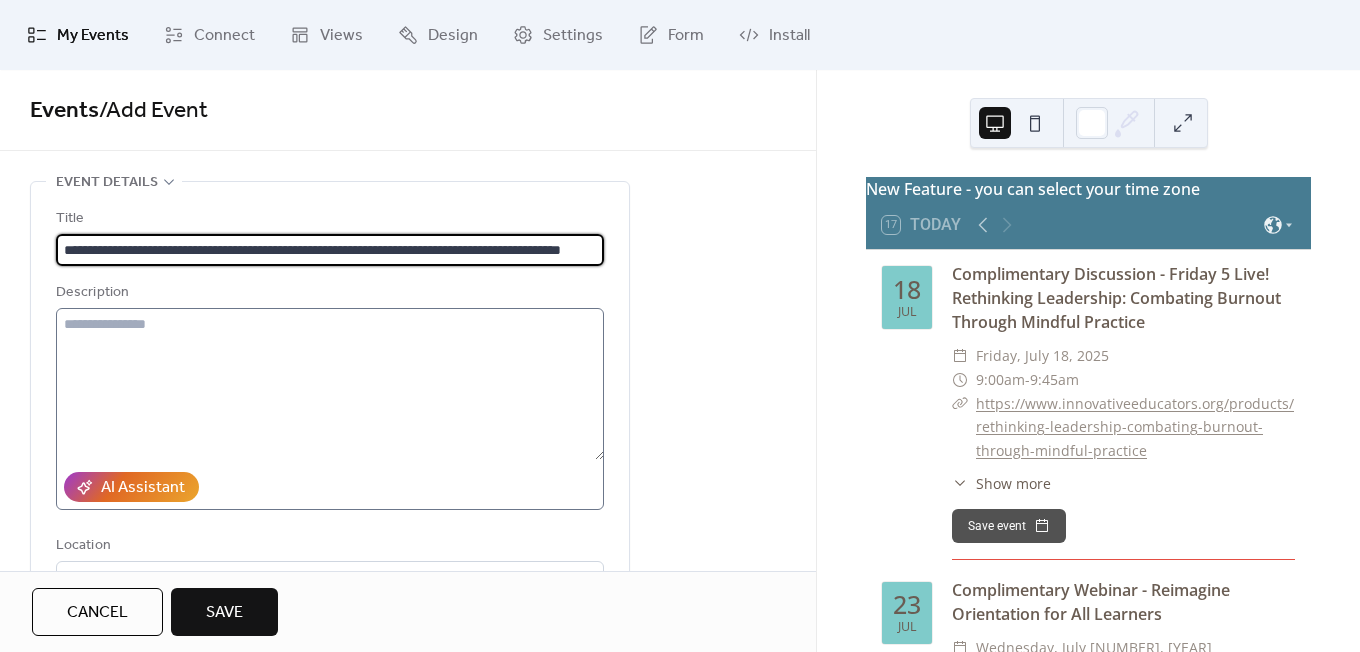 type on "**********" 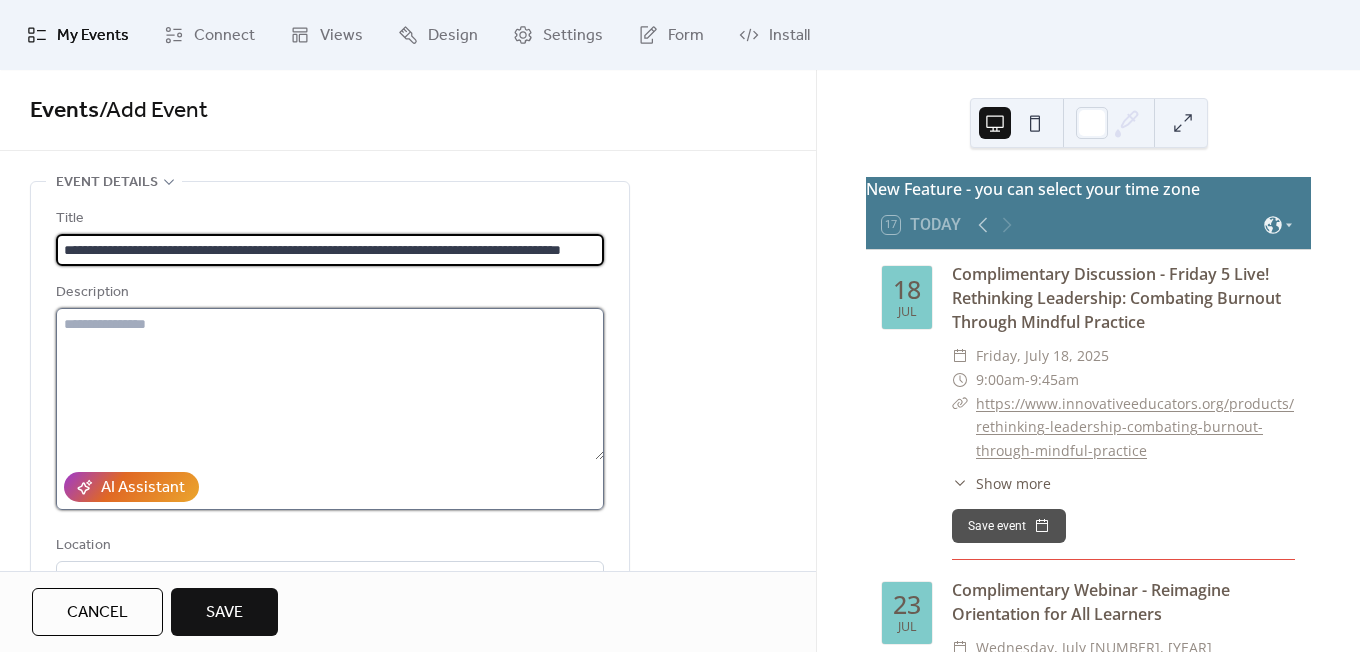 click at bounding box center [330, 384] 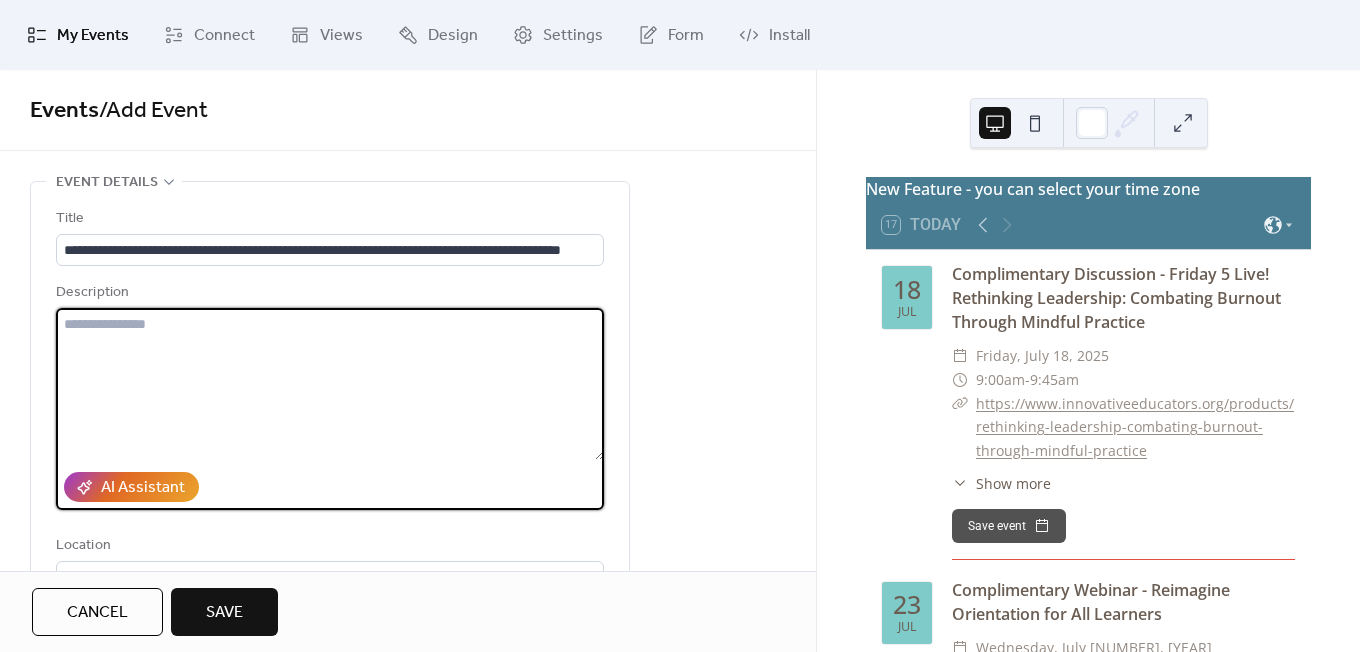 scroll, scrollTop: 0, scrollLeft: 0, axis: both 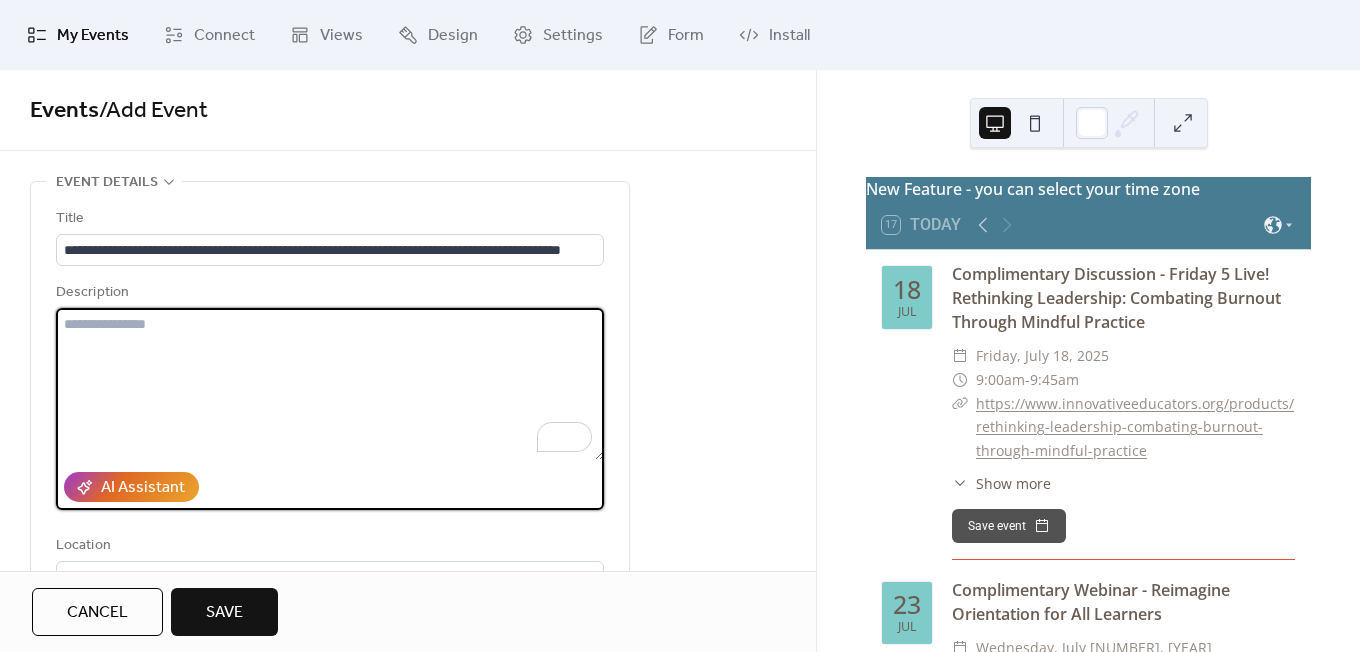 paste on "**********" 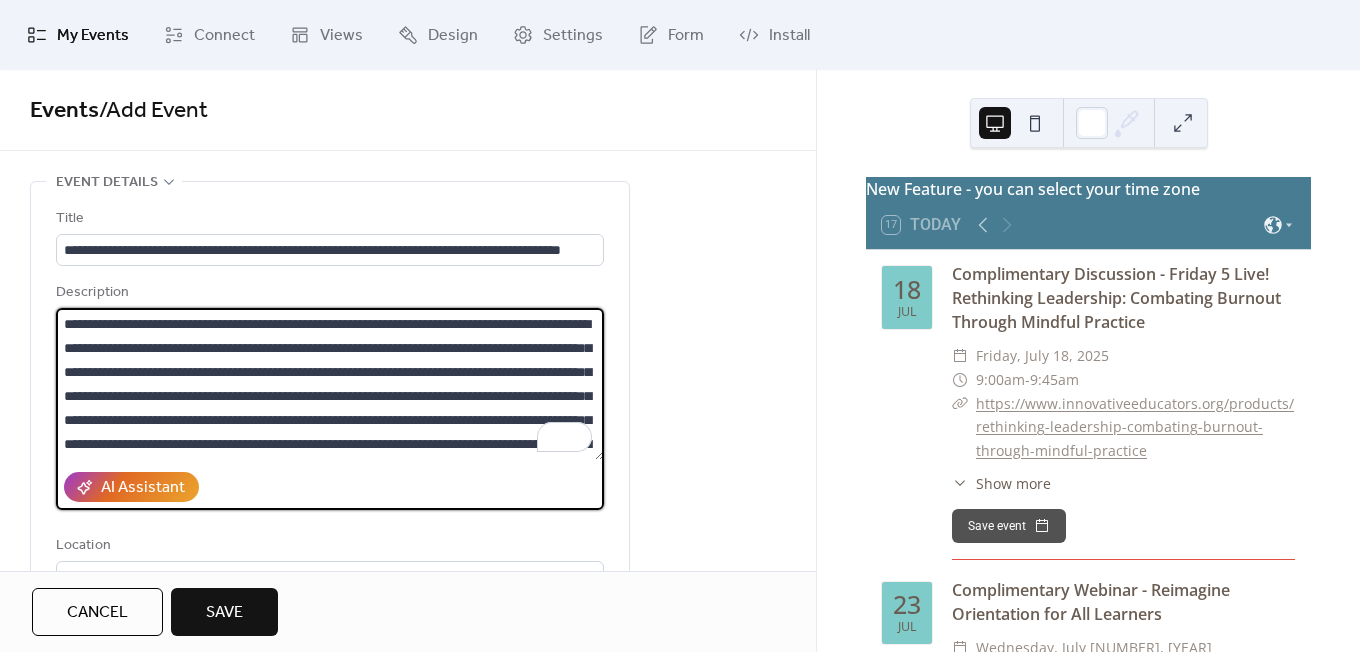 scroll, scrollTop: 501, scrollLeft: 0, axis: vertical 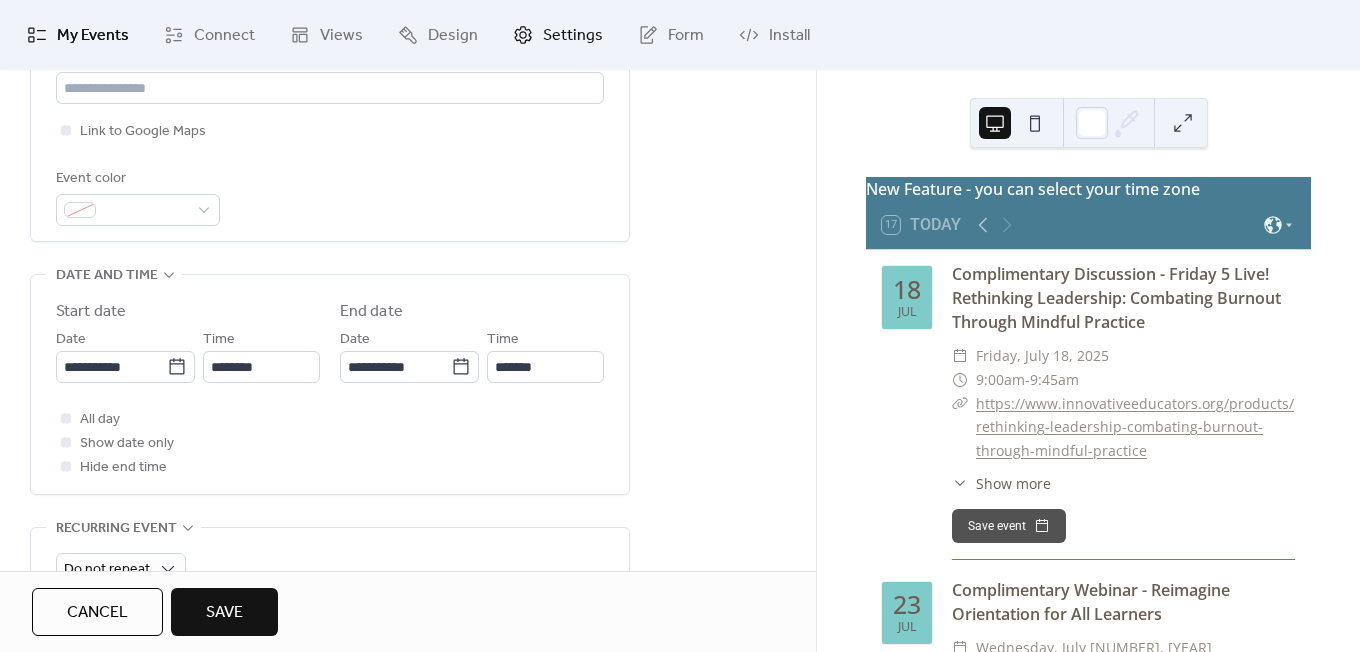 type on "**********" 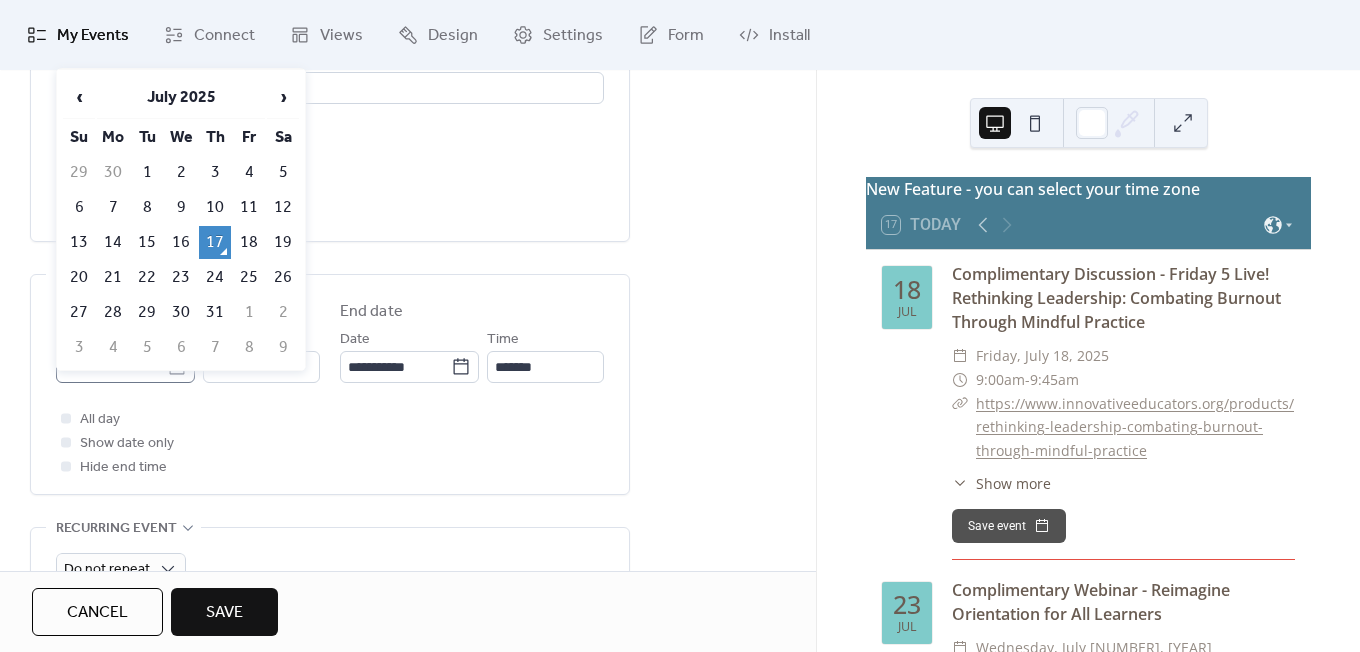 click 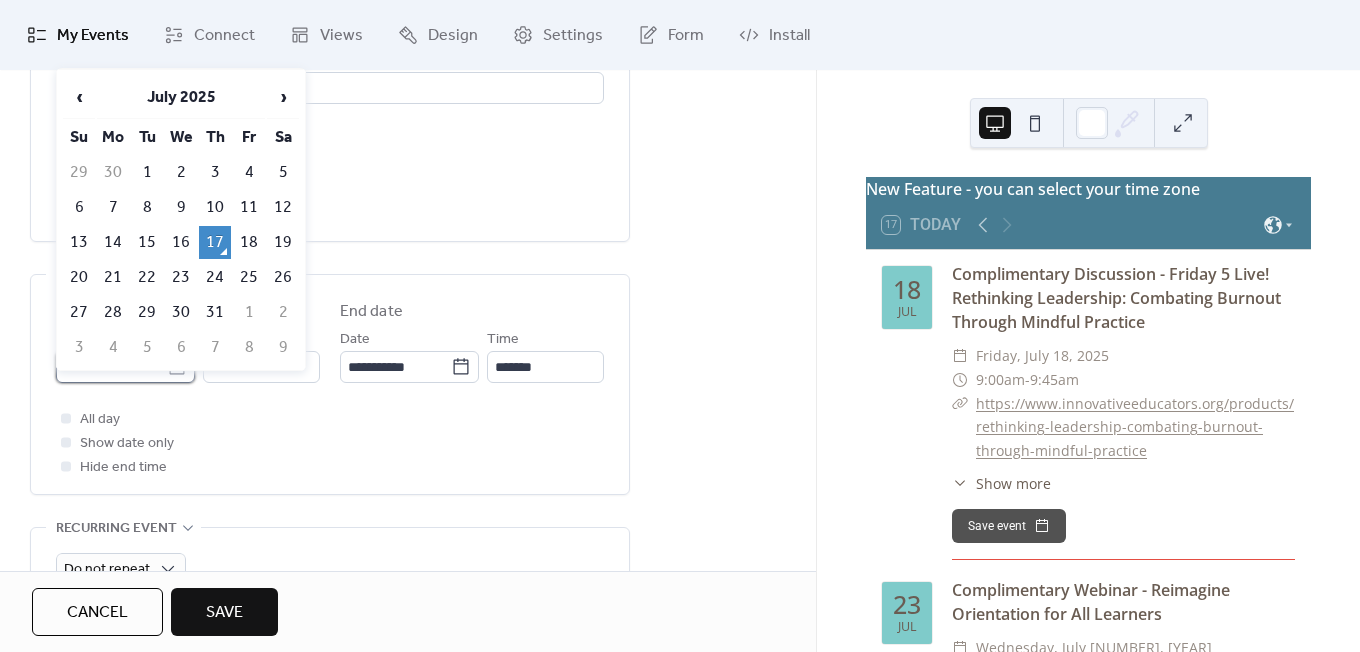 click on "**********" at bounding box center (111, 367) 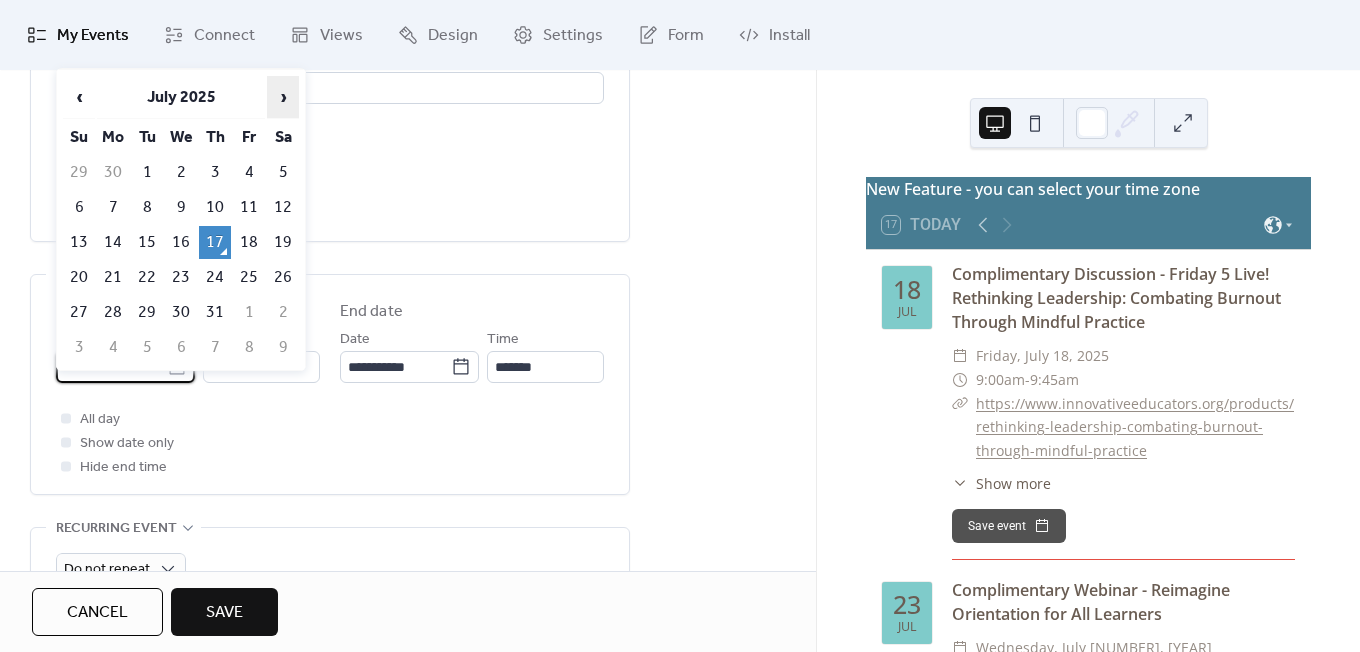 click on "›" at bounding box center (283, 97) 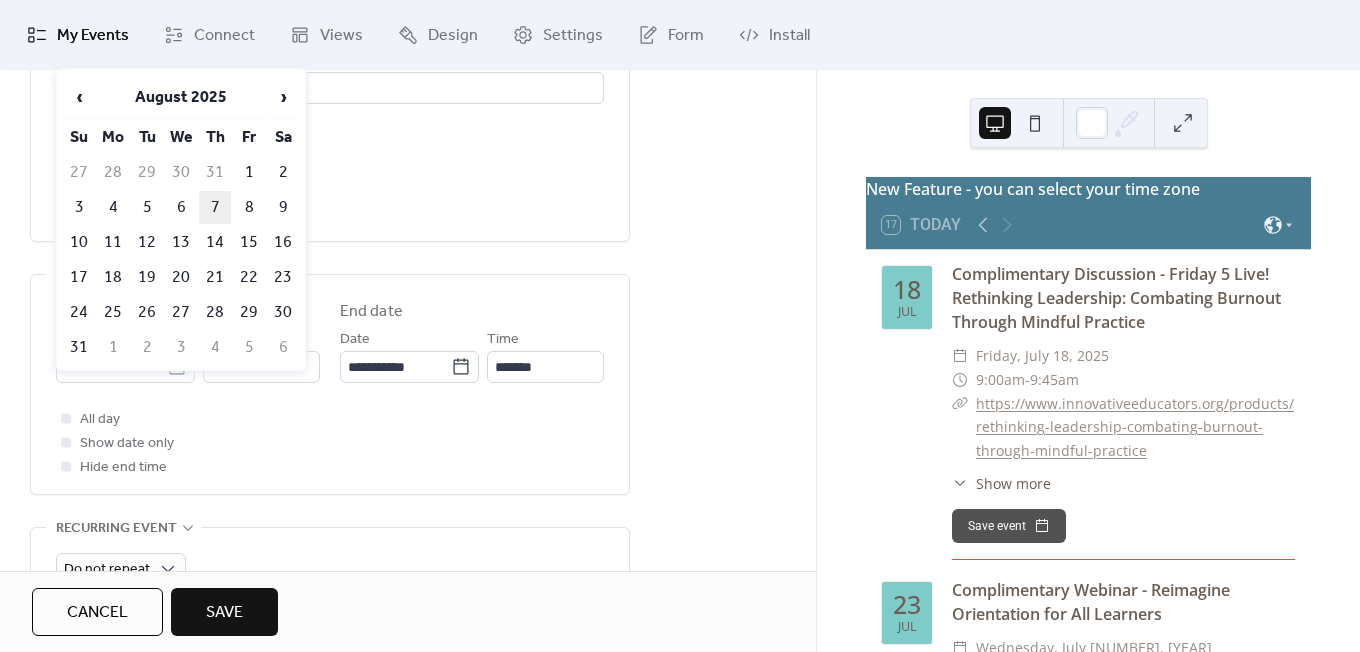 click on "7" at bounding box center (215, 207) 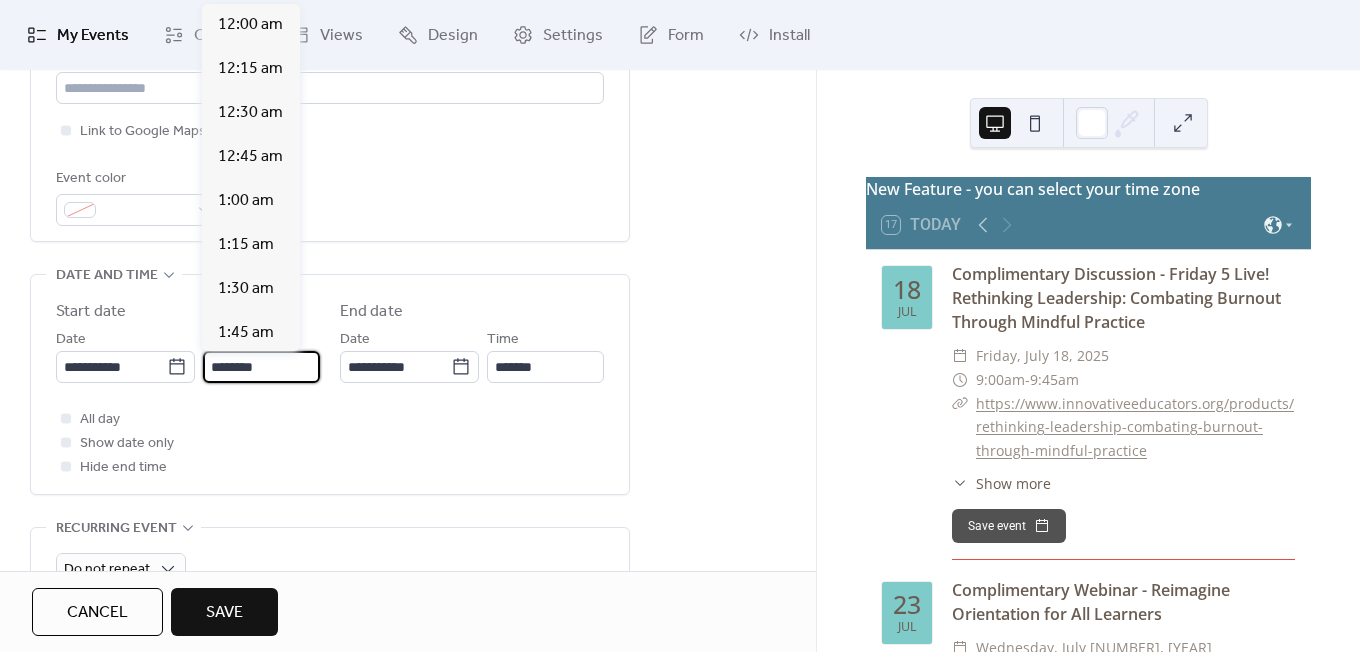click on "********" at bounding box center (261, 367) 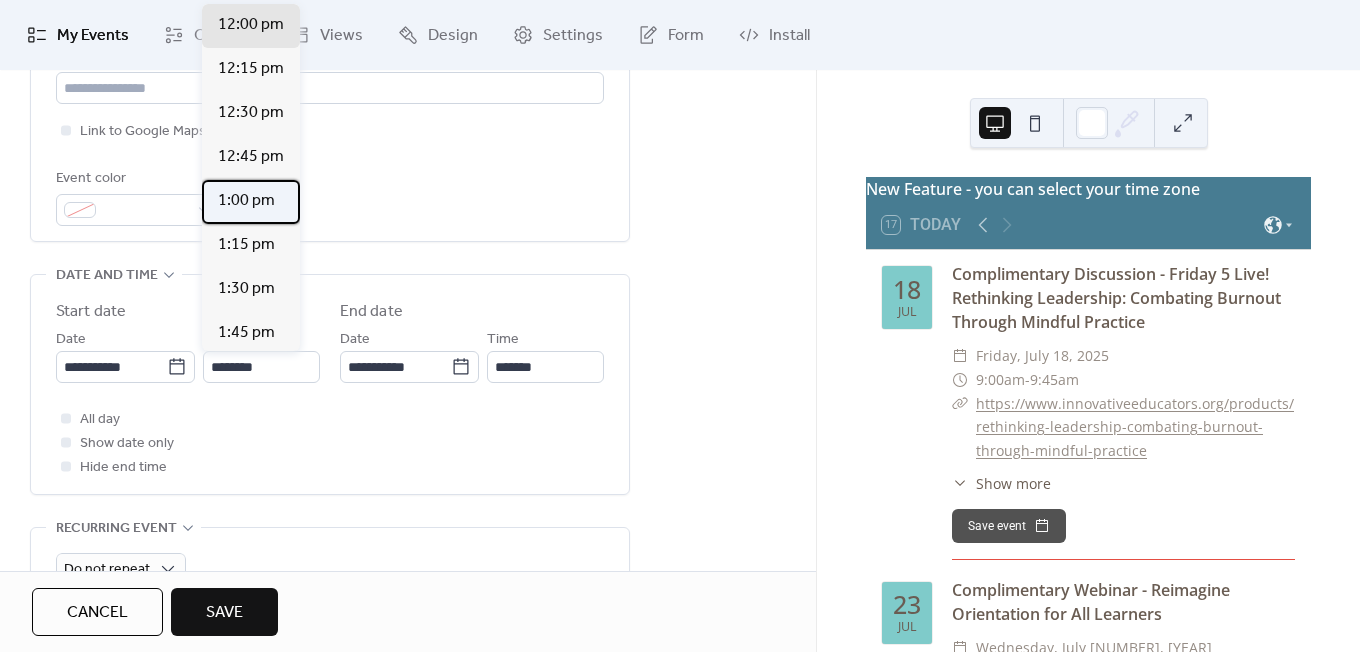 click on "1:00 pm" at bounding box center (246, 201) 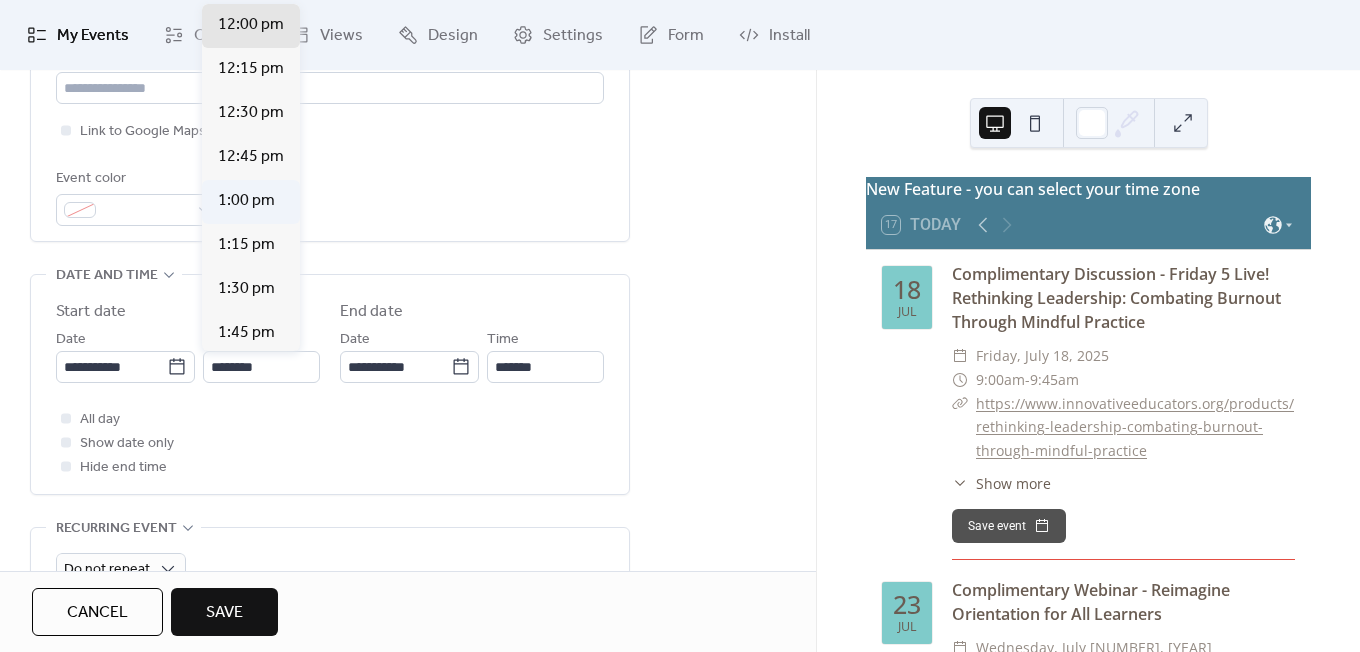 type on "*******" 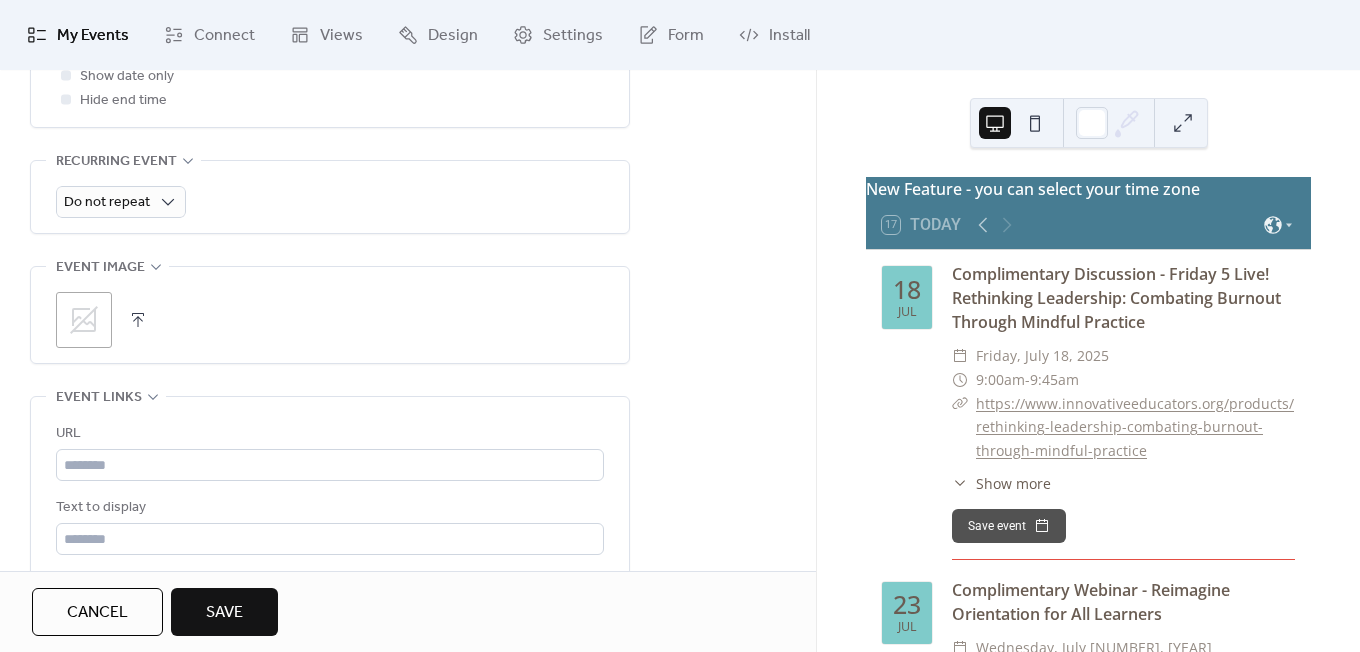 scroll, scrollTop: 934, scrollLeft: 0, axis: vertical 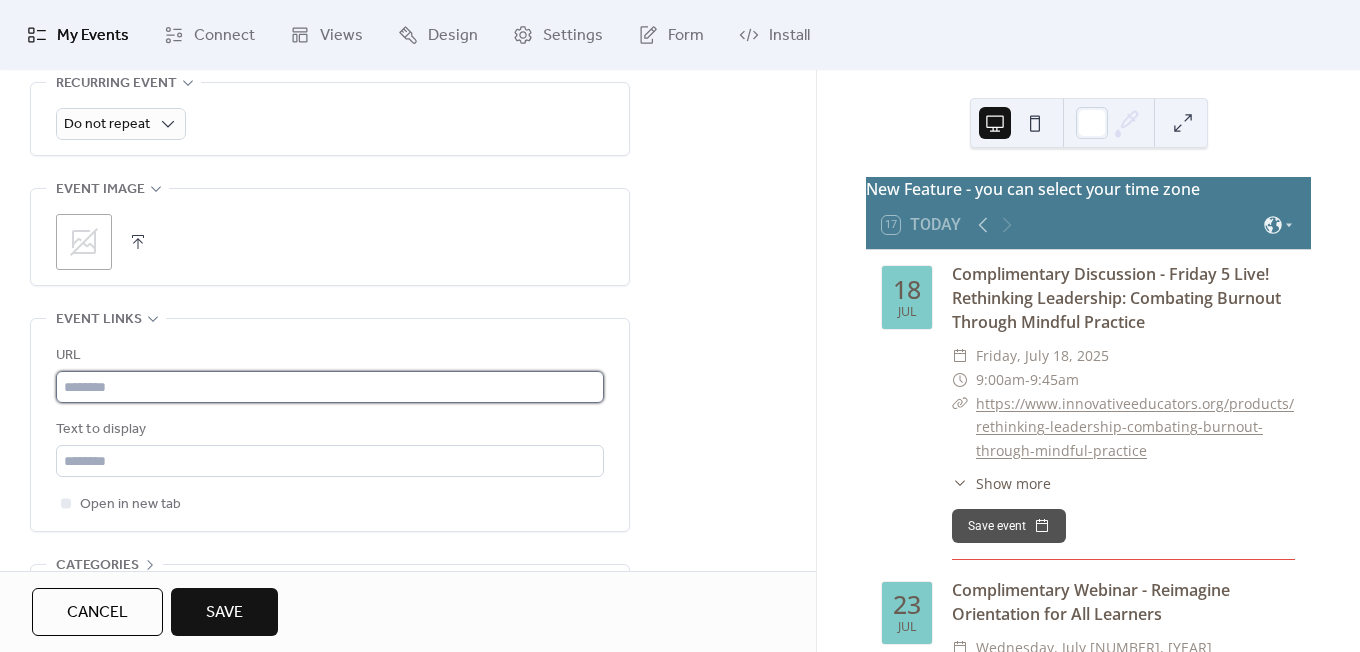 click at bounding box center [330, 387] 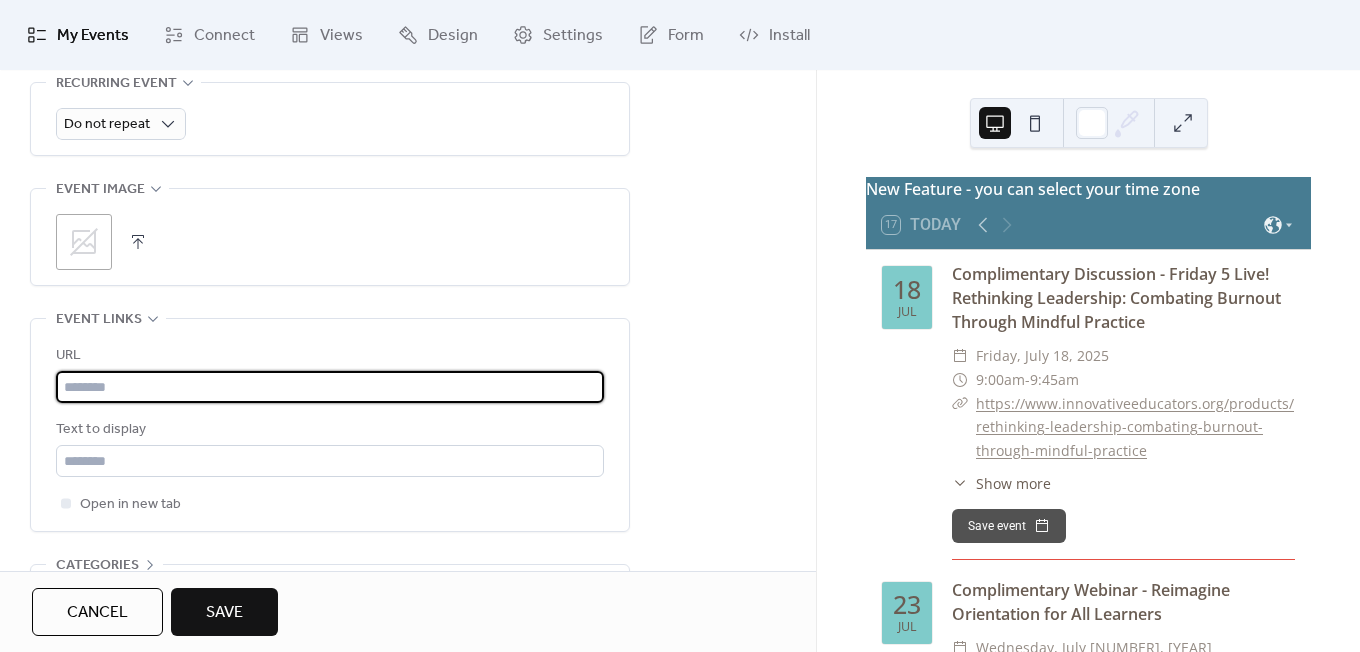 click at bounding box center [330, 387] 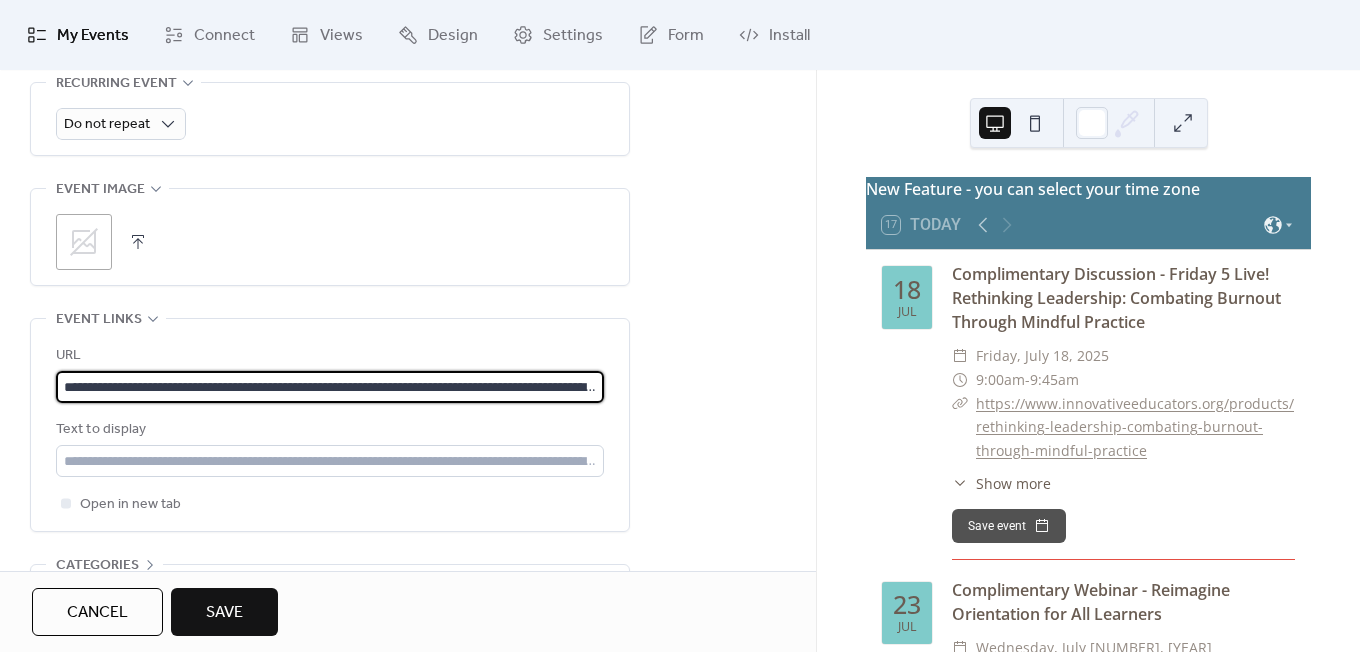 scroll, scrollTop: 0, scrollLeft: 237, axis: horizontal 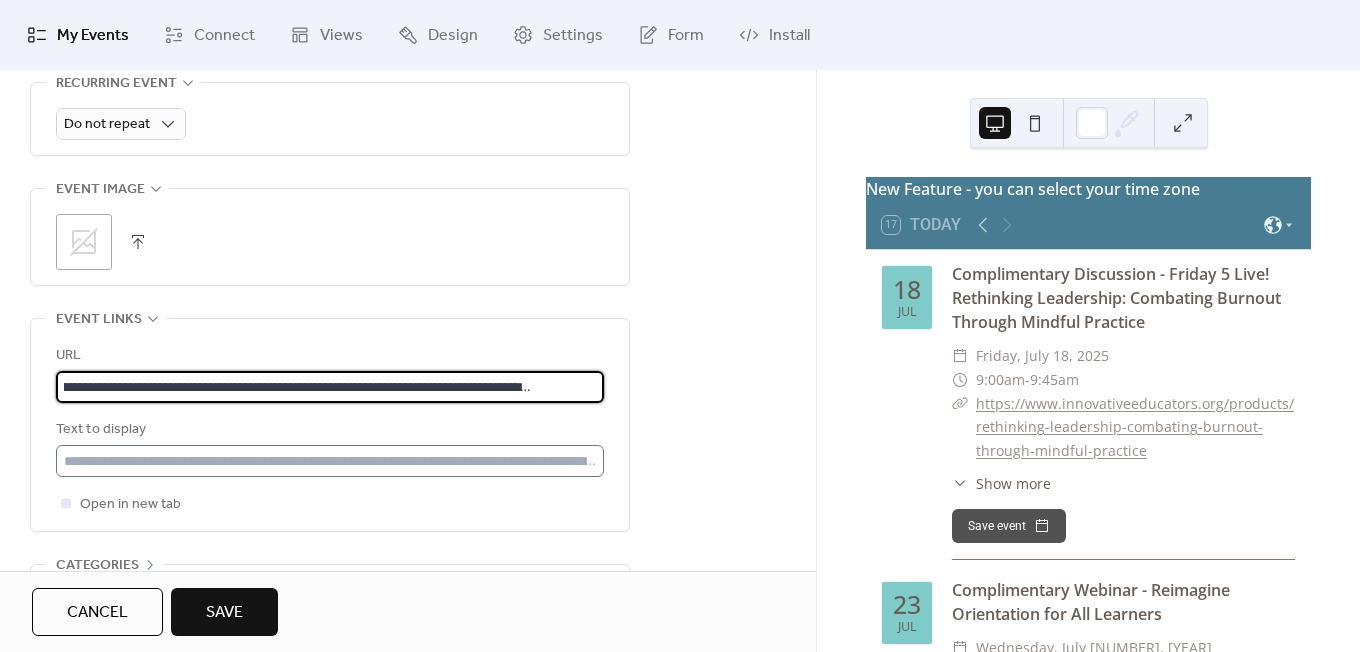 type on "**********" 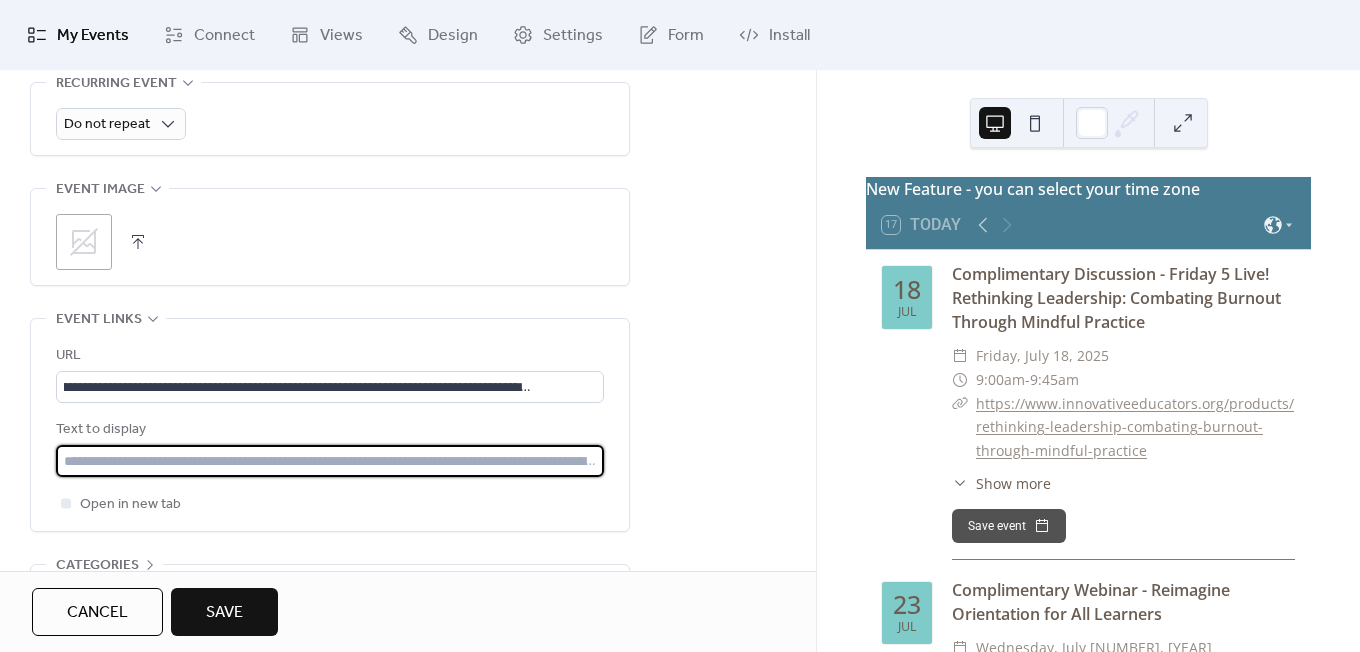 scroll, scrollTop: 0, scrollLeft: 0, axis: both 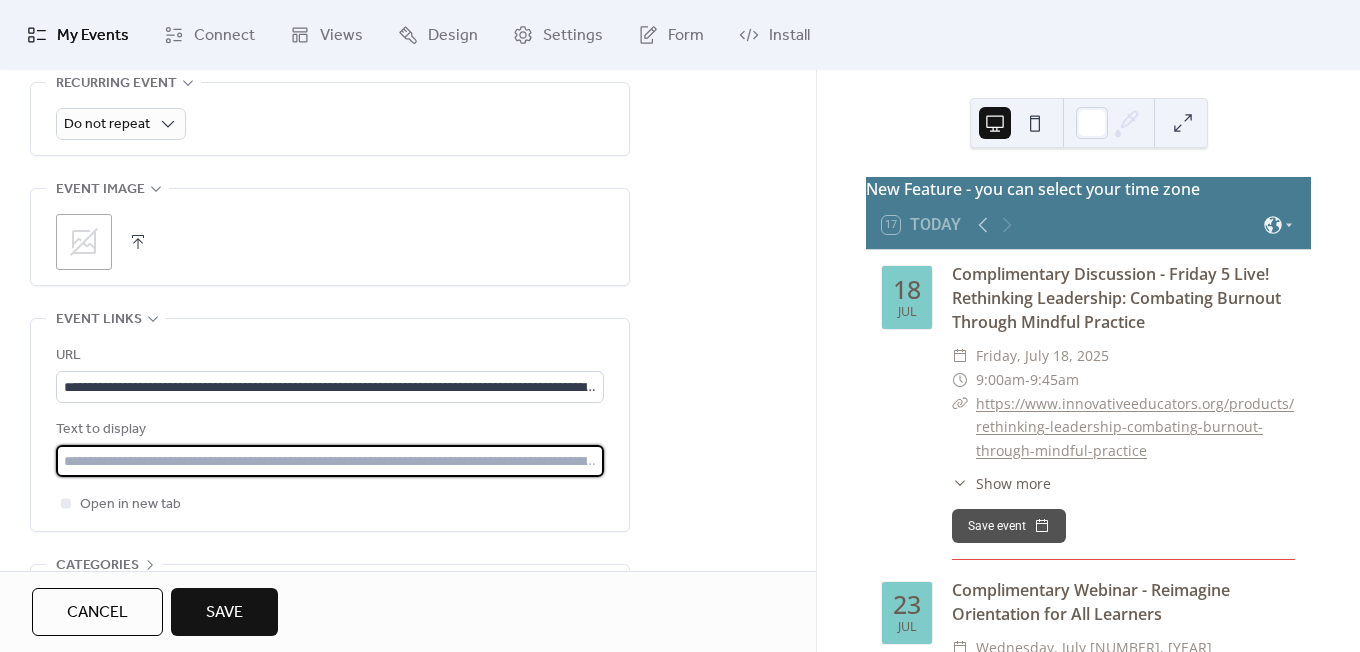 click at bounding box center [330, 461] 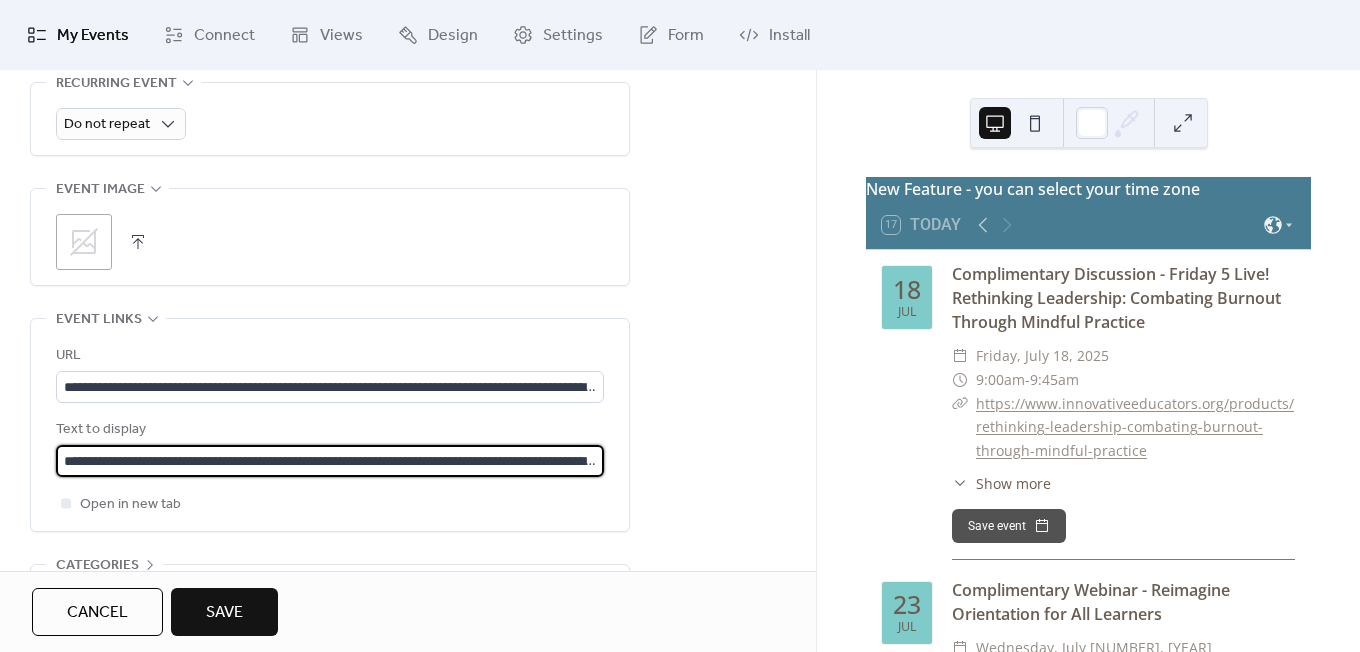 scroll, scrollTop: 0, scrollLeft: 237, axis: horizontal 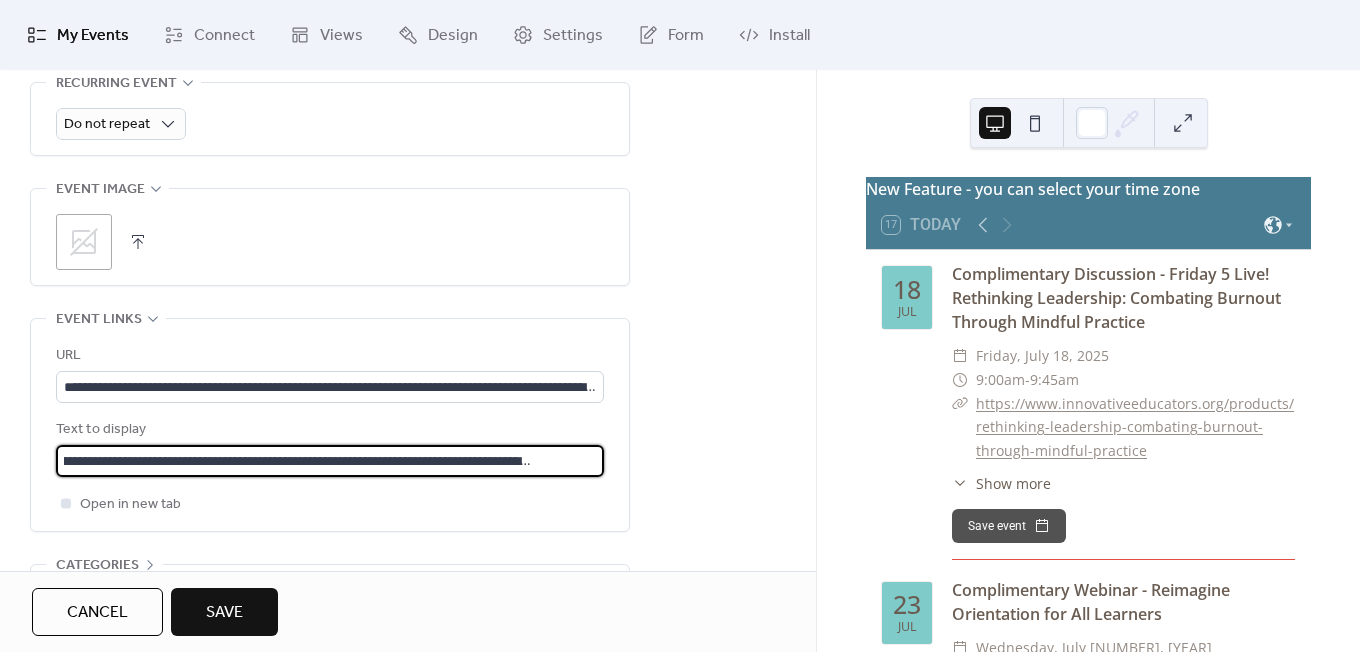 type on "**********" 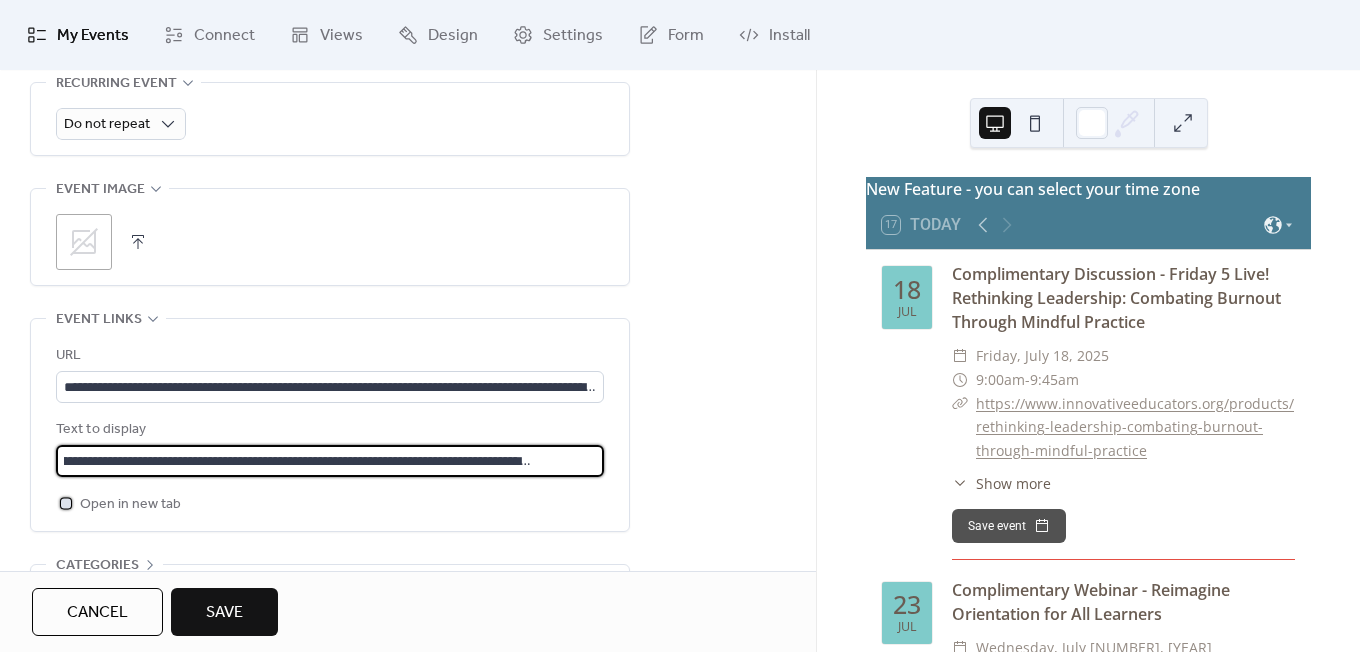 click 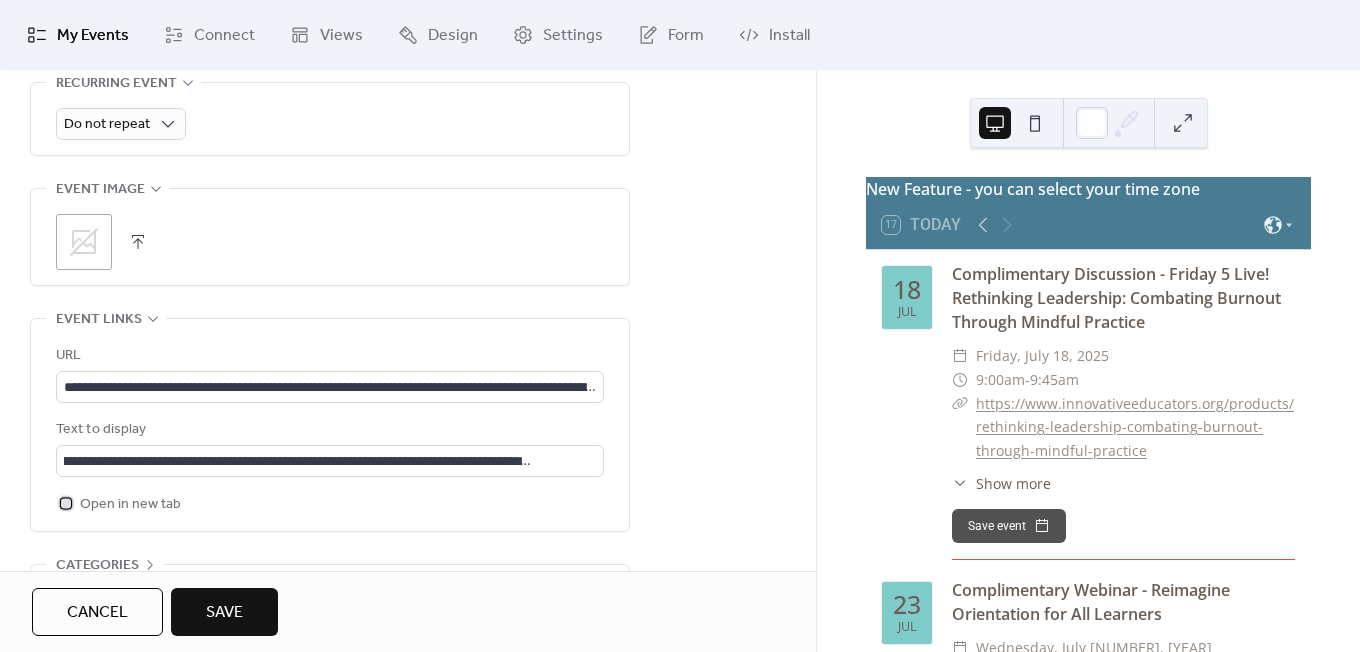scroll, scrollTop: 0, scrollLeft: 0, axis: both 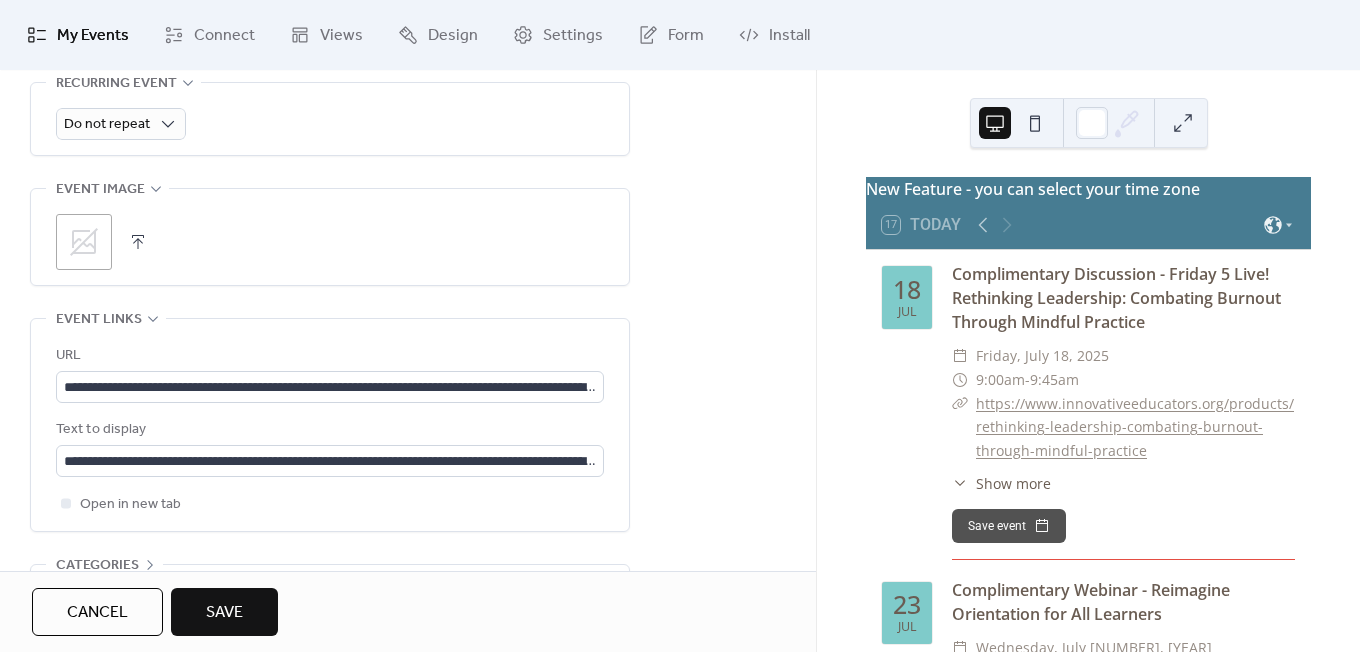 click on "Save" at bounding box center [224, 612] 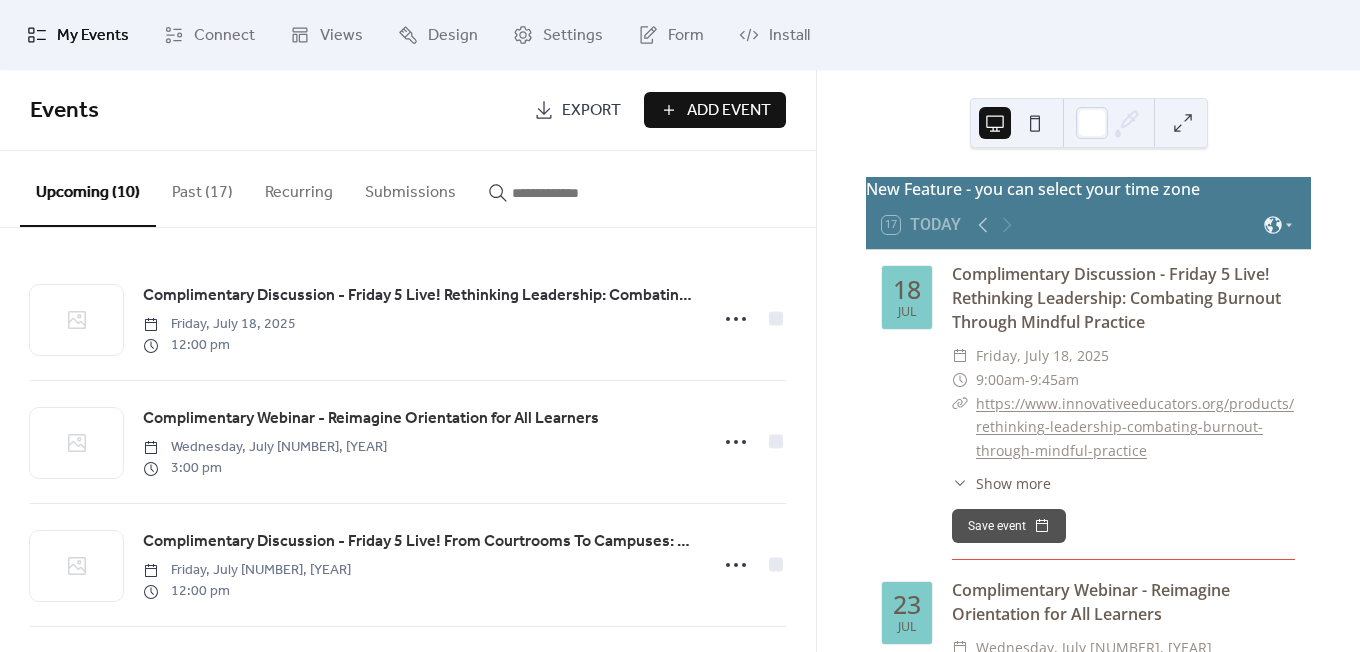 click on "New Feature - you can select your time zone [NUMBER] Today [NUMBER] Jul Complimentary Discussion - Friday 5 Live! Rethinking Leadership: Combating Burnout Through Mindful Practice ​ Friday, July [NUMBER], [YEAR] ​ [TIME] - [TIME] ​ Show more Save event [NUMBER] Jul Complimentary Webinar - Reimagine Orientation for All Learners ​ Wednesday, July [NUMBER], [YEAR] ​ [TIME] - [TIME] ​ Show more Orientation is more than an event—it’s a launchpad. In our second session of the "Optimizing Orientation" webinar series, we focus on creating experiences that support adult and nontraditional learners, who are often underserved by traditional models. Save event [NUMBER] Jul Complimentary Discussion - Friday 5 Live! From Courtrooms To Campuses: The Legal Shifts Reshaping Higher Education ​ Friday, July [NUMBER], [YEAR] ​ - ​" at bounding box center (1088, 361) 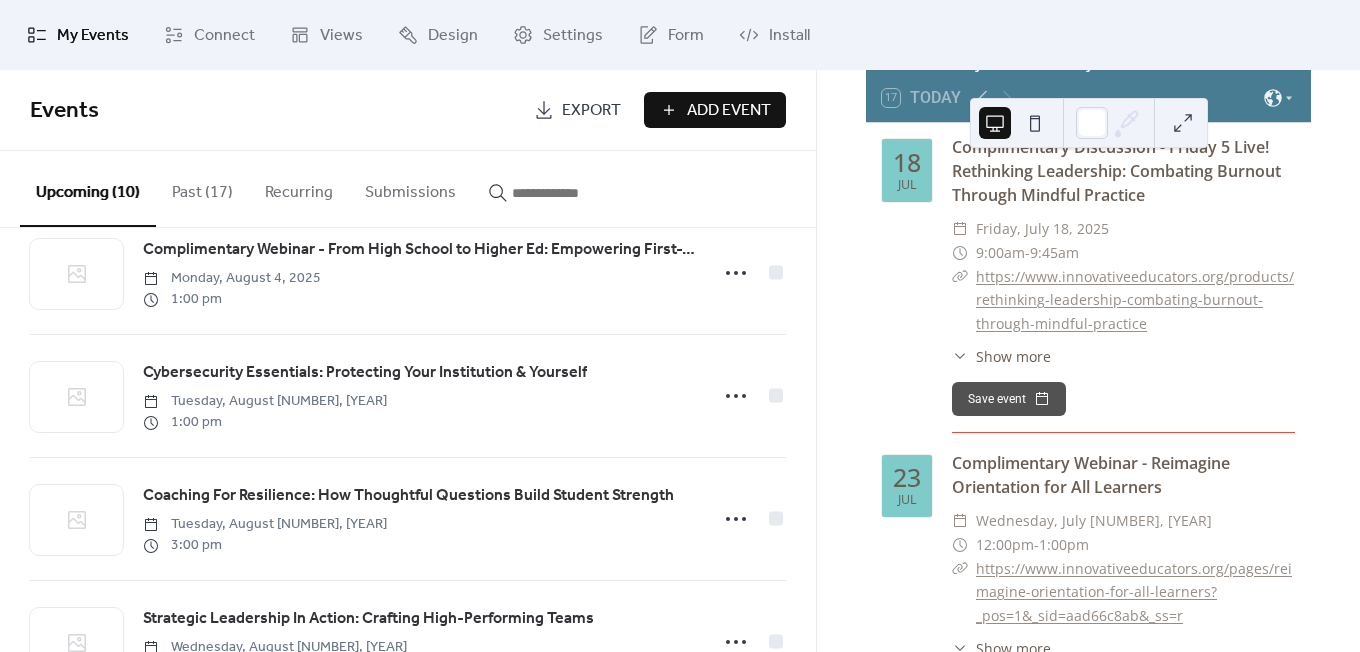 scroll, scrollTop: 624, scrollLeft: 0, axis: vertical 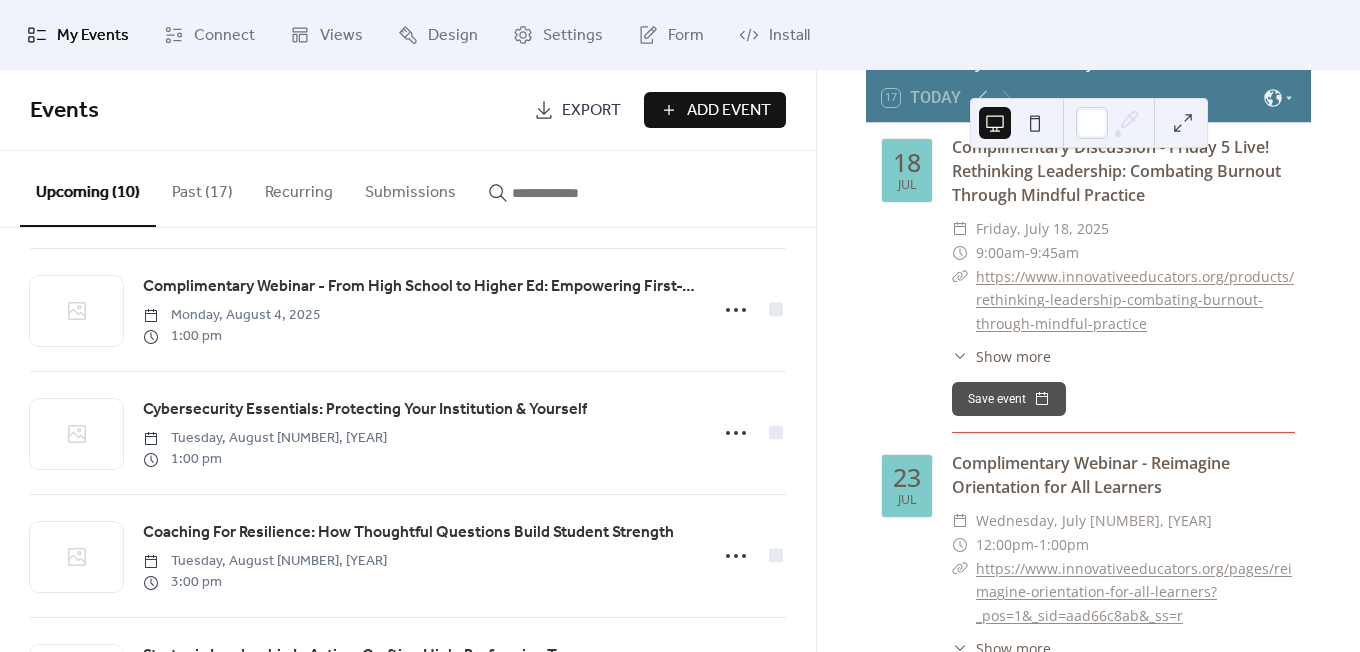 click on "Add Event" at bounding box center (729, 111) 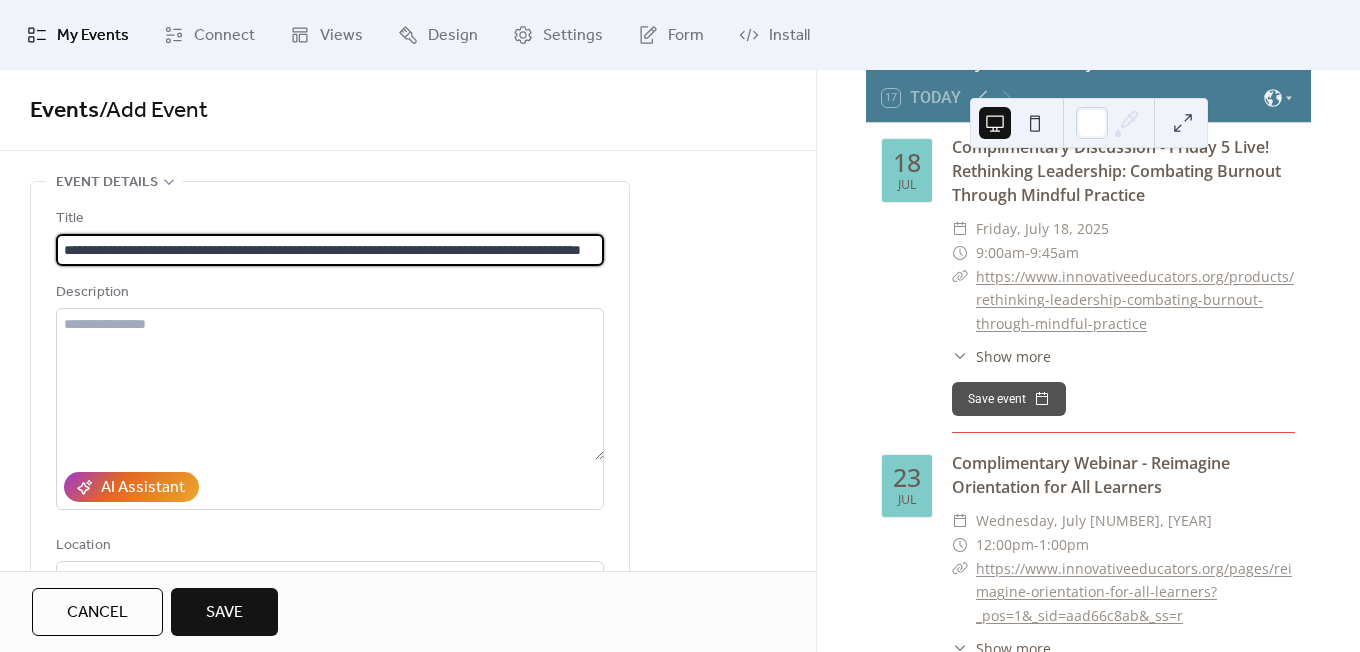 scroll, scrollTop: 0, scrollLeft: 119, axis: horizontal 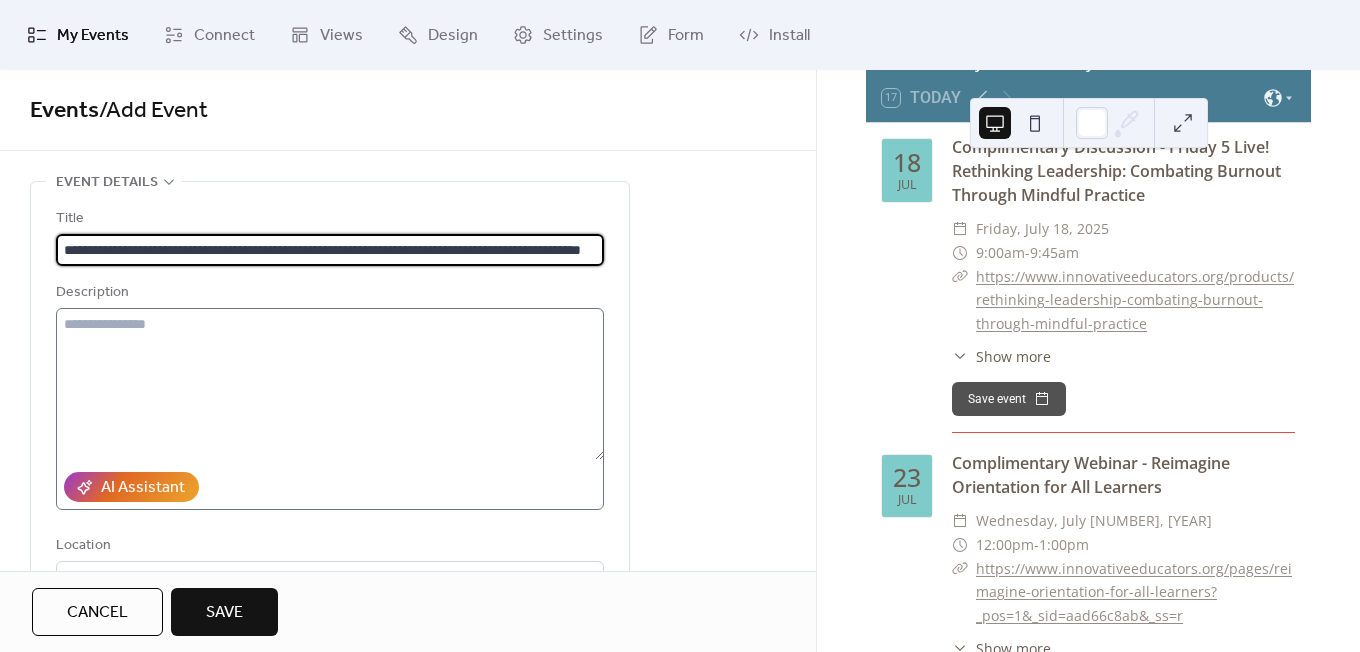 type on "**********" 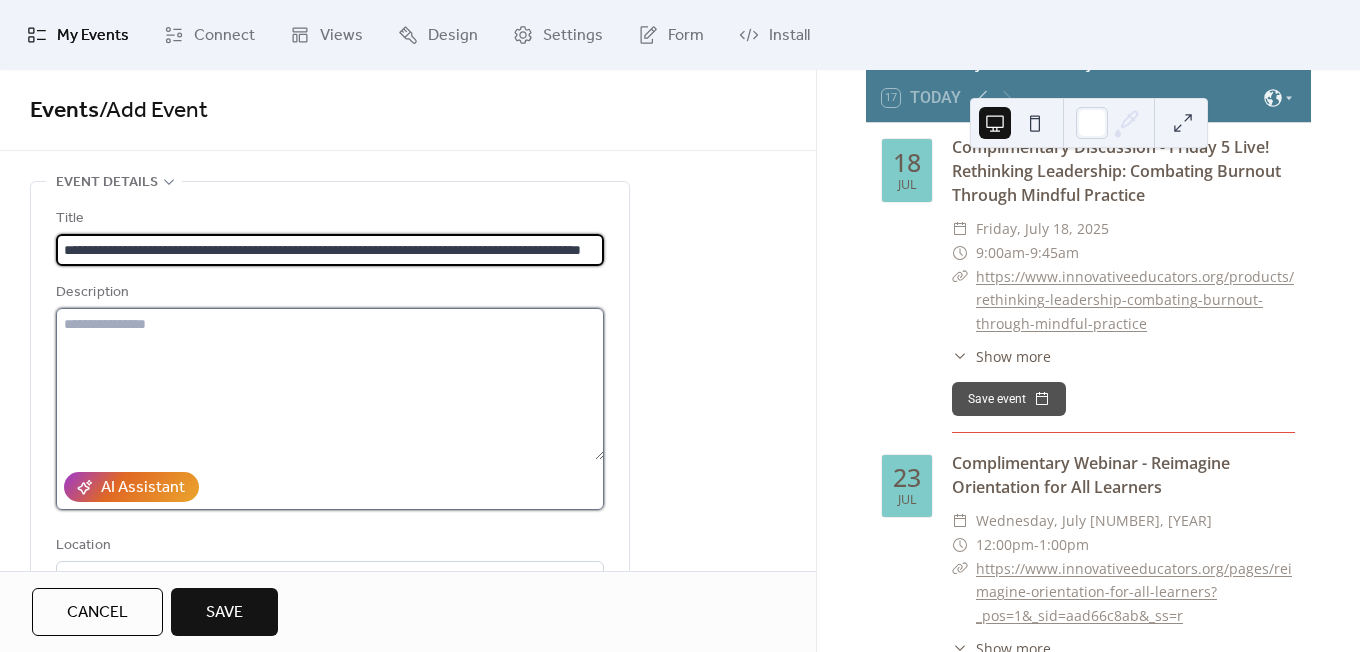 drag, startPoint x: 439, startPoint y: 378, endPoint x: 403, endPoint y: 281, distance: 103.46497 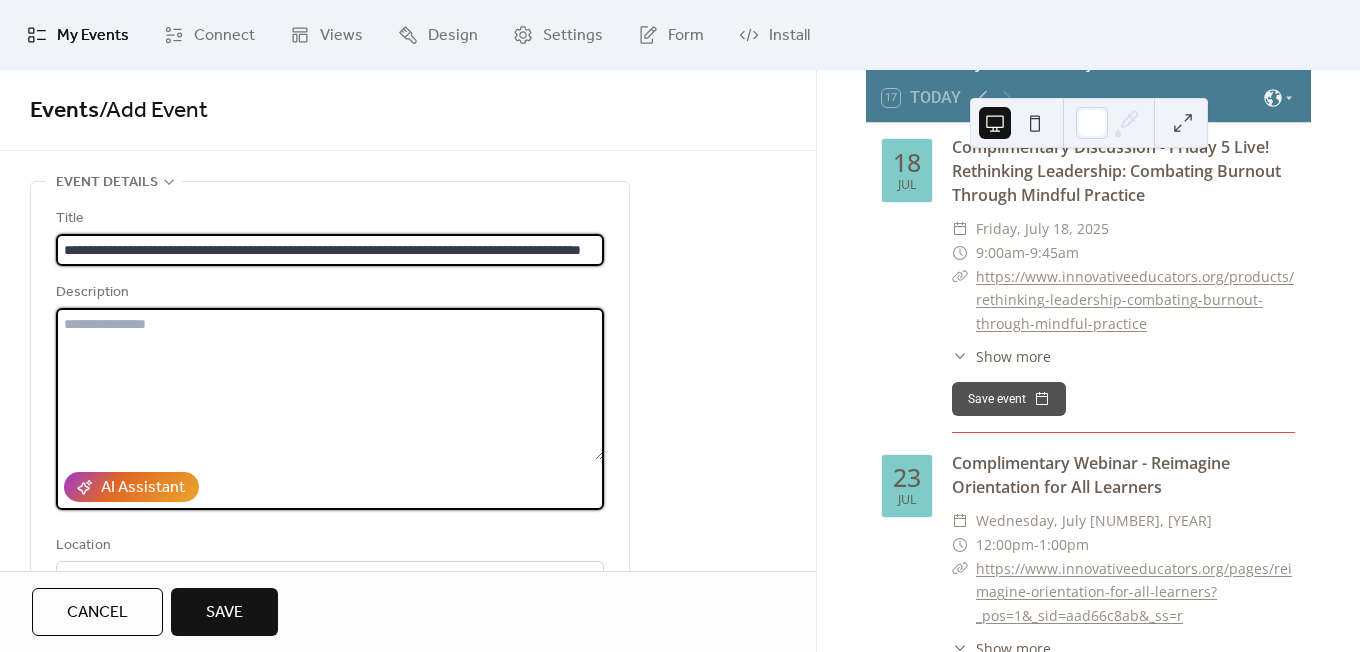 scroll, scrollTop: 0, scrollLeft: 0, axis: both 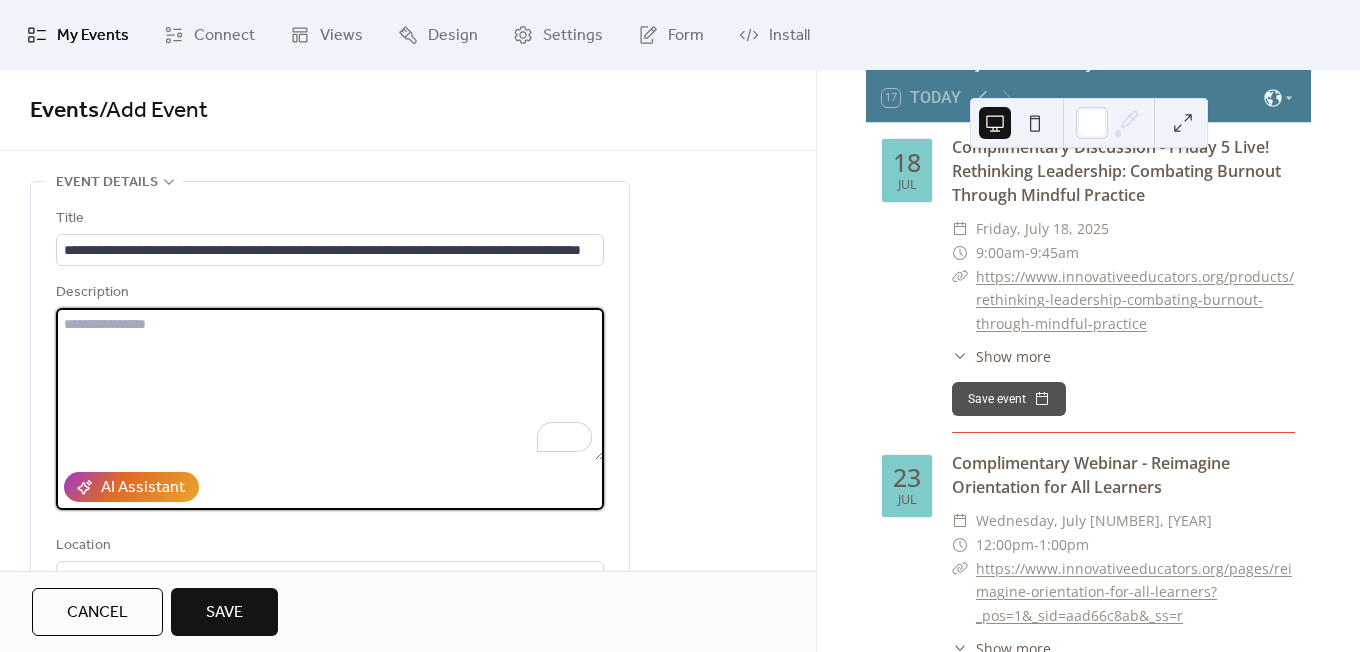 paste on "**********" 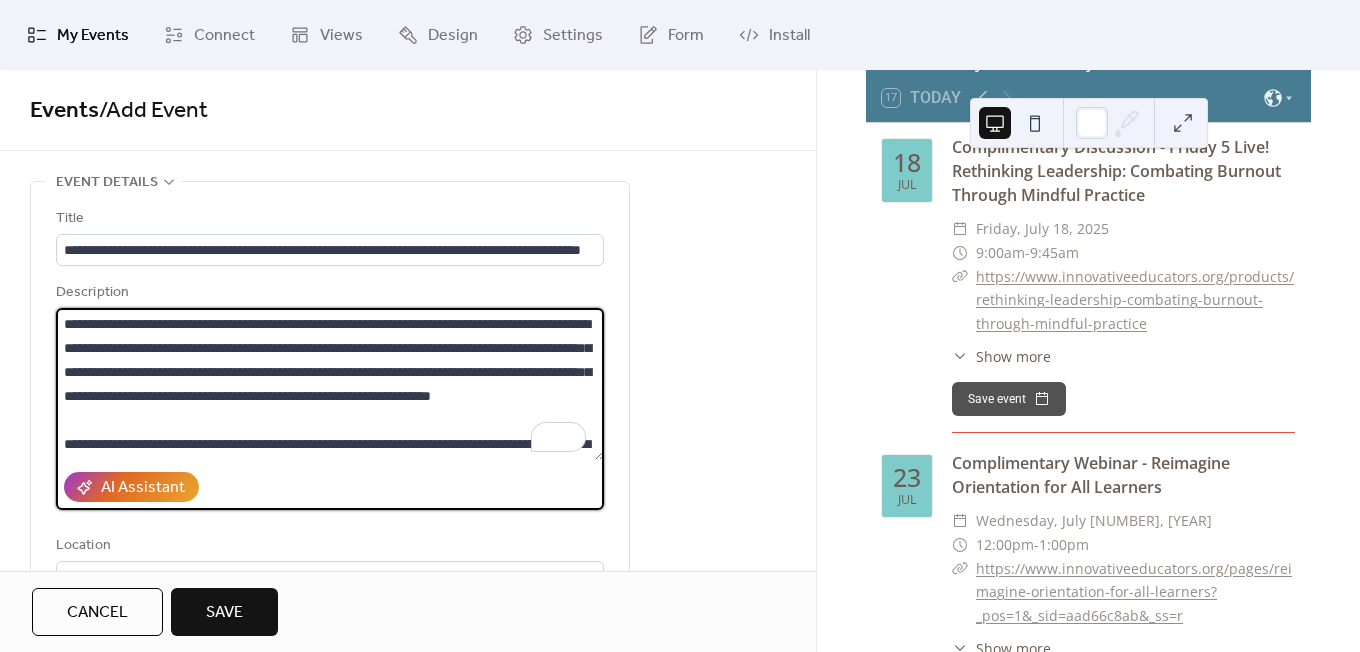 scroll, scrollTop: 213, scrollLeft: 0, axis: vertical 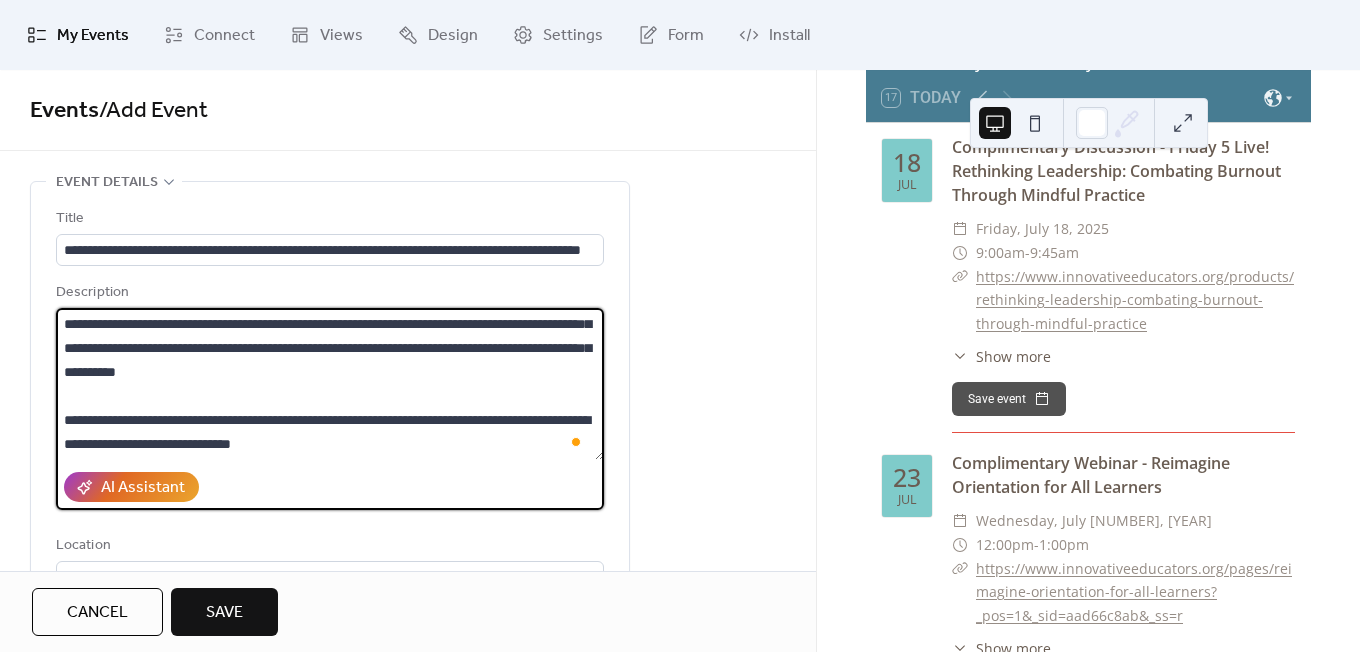 type on "**********" 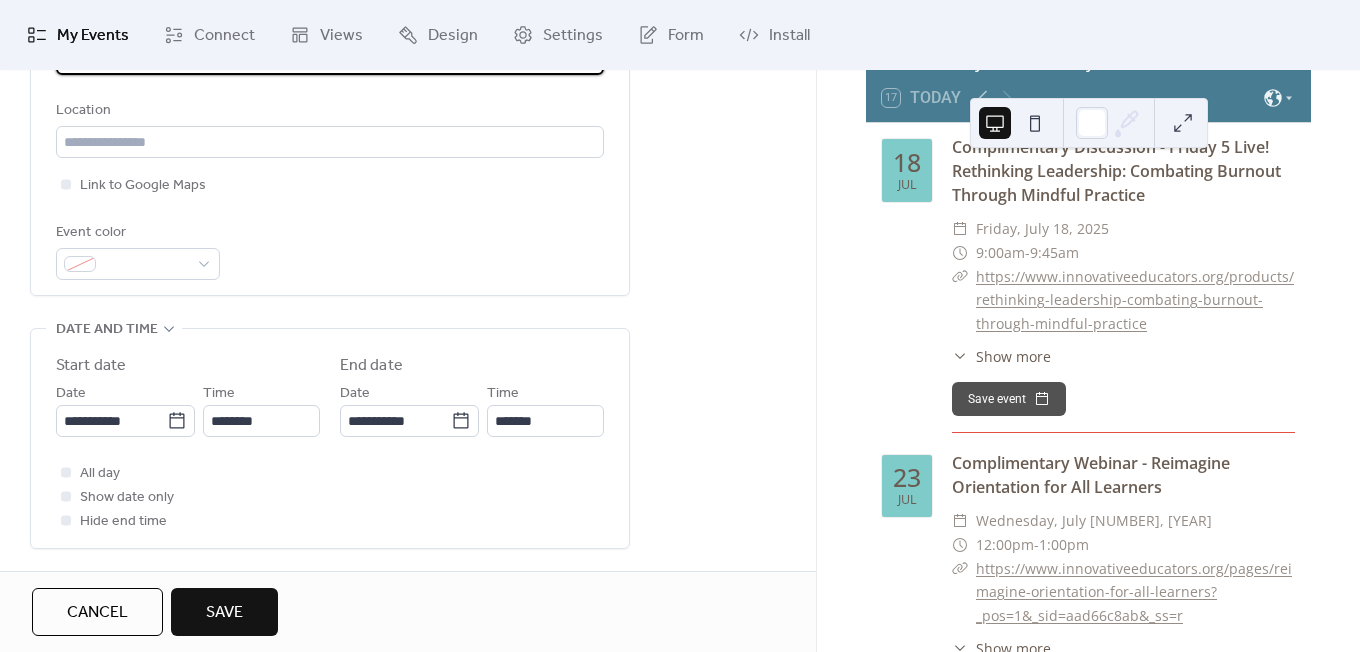 scroll, scrollTop: 439, scrollLeft: 0, axis: vertical 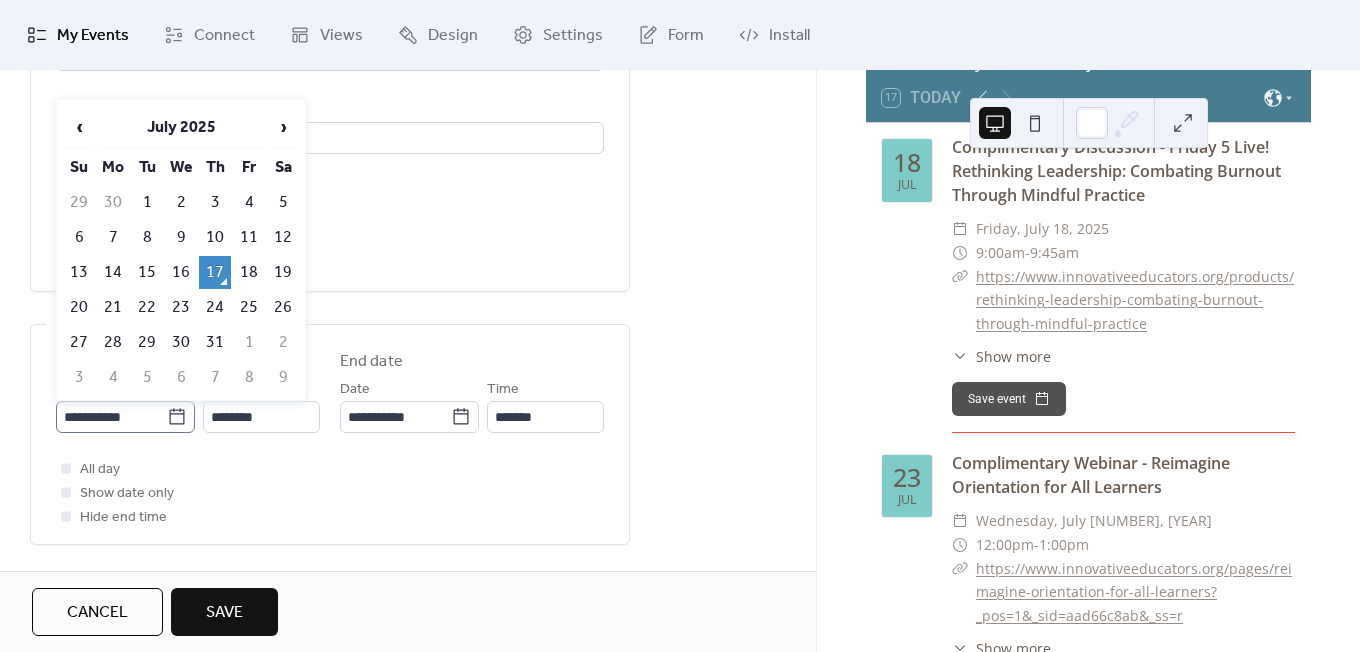 click 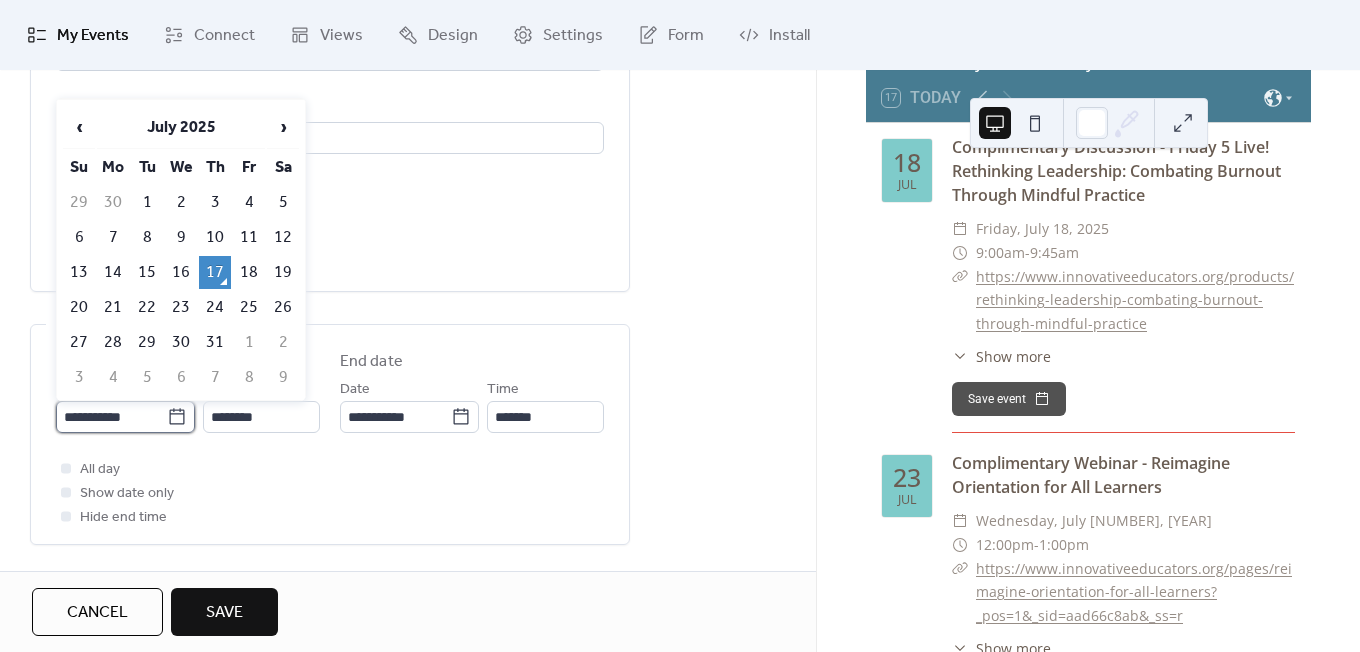 click on "**********" at bounding box center [111, 417] 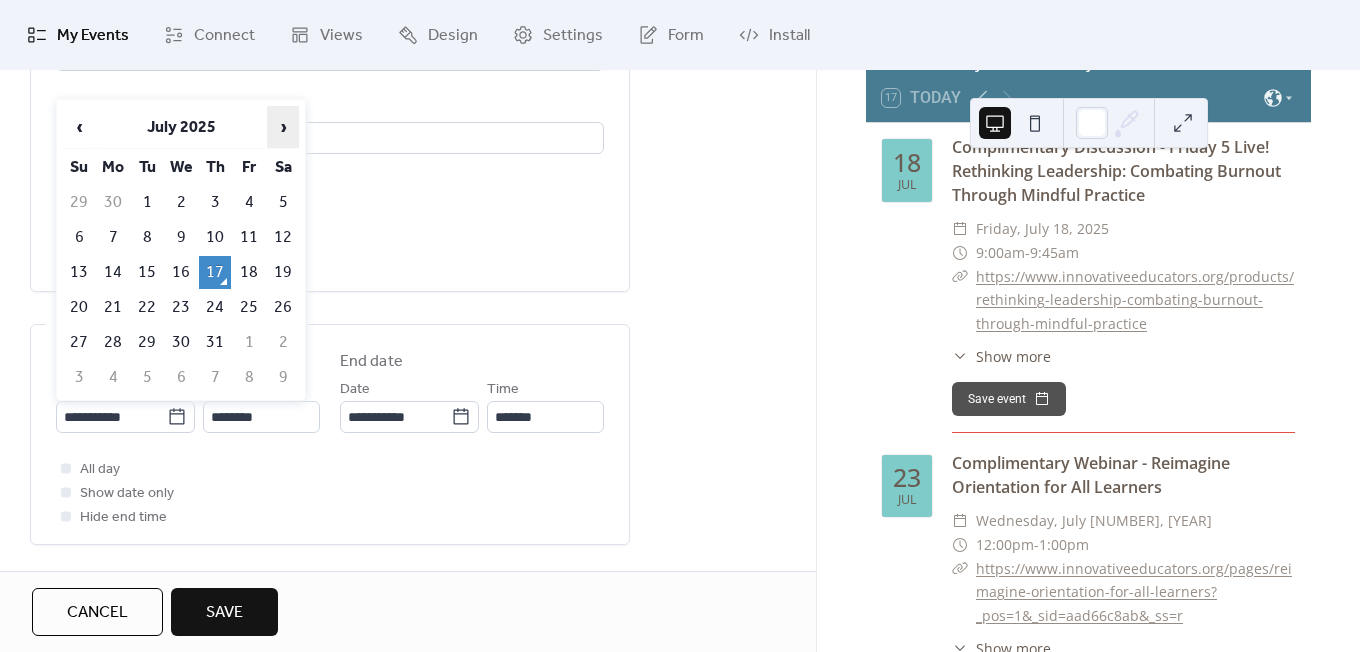 click on "›" at bounding box center (283, 127) 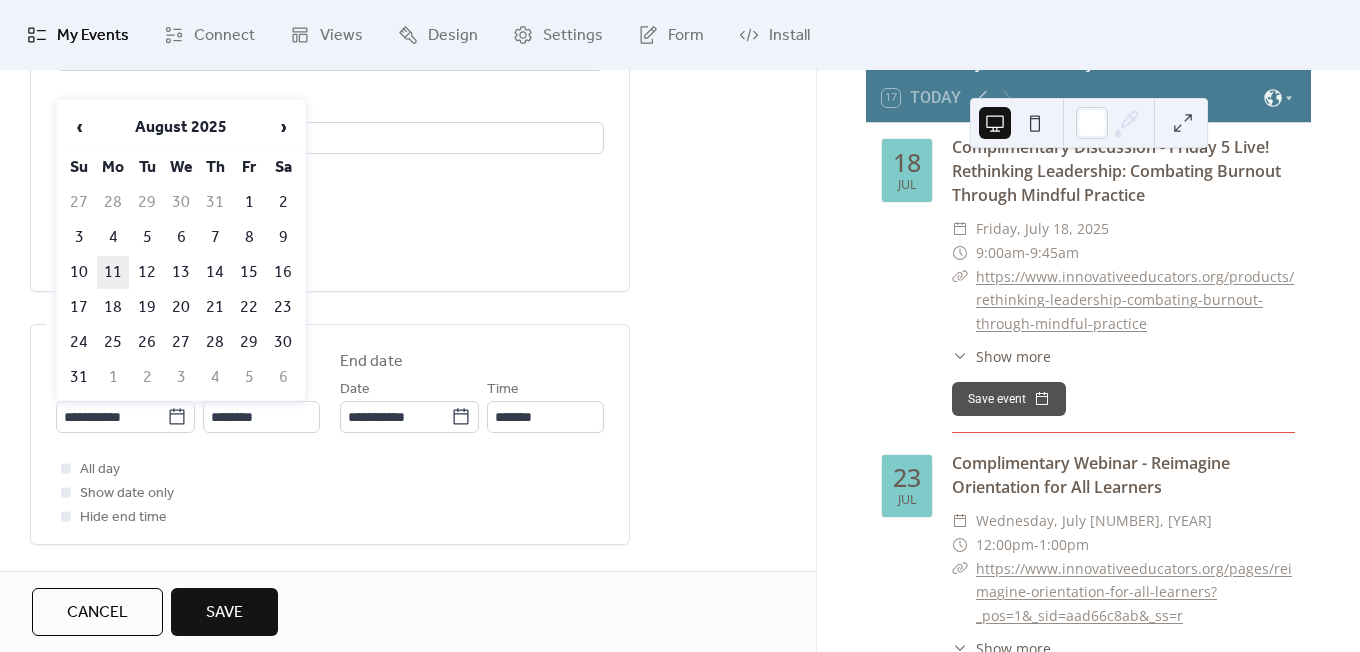 click on "11" at bounding box center [113, 272] 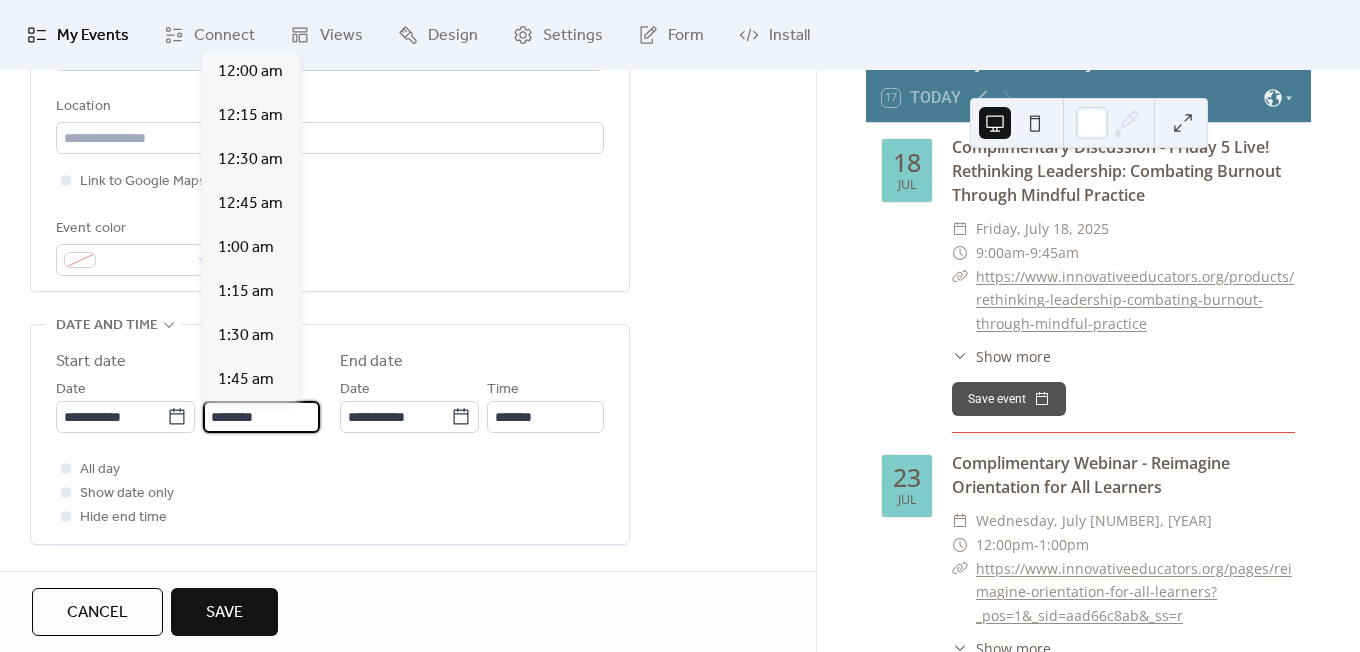 click on "********" at bounding box center [261, 417] 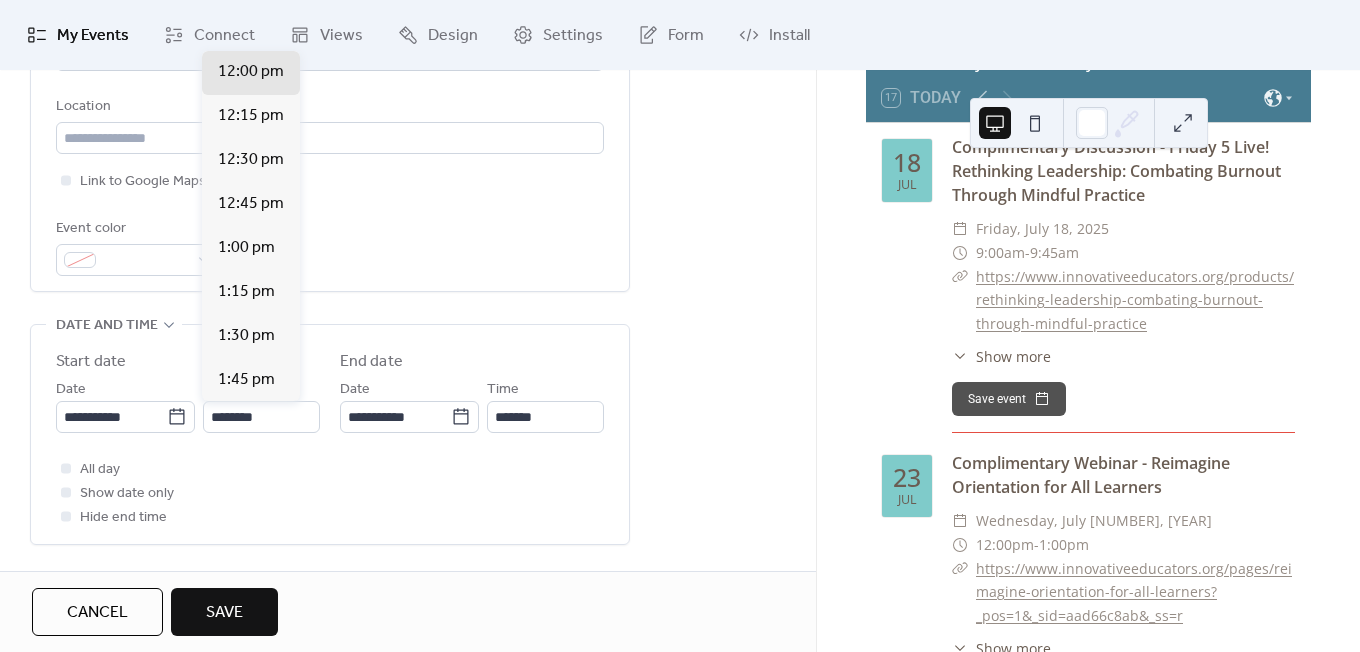 drag, startPoint x: 304, startPoint y: 241, endPoint x: 304, endPoint y: 253, distance: 12 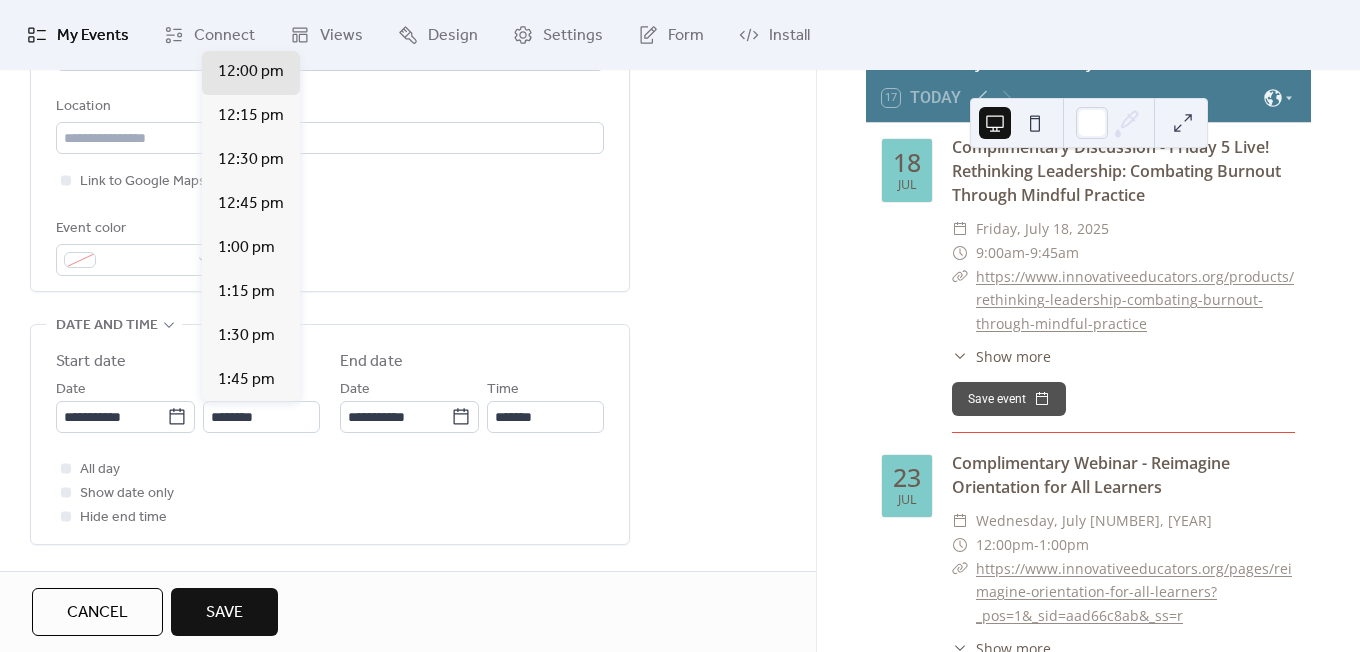 click on "12:00 am 12:15 am 12:30 am 12:45 am 1:00 am 1:15 am 1:30 am 1:45 am 2:00 am 2:15 am 2:30 am 2:45 am 3:00 am 3:15 am 3:30 am 3:45 am 4:00 am 4:15 am 4:30 am 4:45 am 5:00 am 5:15 am 5:30 am 5:45 am 6:00 am 6:15 am 6:30 am 6:45 am 7:00 am 7:15 am 7:30 am 7:45 am 8:00 am 8:15 am 8:30 am 8:45 am 9:00 am 9:15 am 9:30 am 9:45 am 10:00 am 10:15 am 10:30 am 10:45 am 11:00 am 11:15 am 11:30 am 11:45 am 12:00 pm 12:15 pm 12:30 pm 12:45 pm 1:00 pm 1:15 pm 1:30 pm 1:45 pm 2:00 pm 2:15 pm 2:30 pm 2:45 pm 3:00 pm 3:15 pm 3:30 pm 3:45 pm 4:00 pm 4:15 pm 4:30 pm 4:45 pm 5:00 pm 5:15 pm 5:30 pm 5:45 pm 6:00 pm 6:15 pm 6:30 pm 6:45 pm 7:00 pm 7:15 pm 7:30 pm 7:45 pm 8:00 pm 8:15 pm 8:30 pm 8:45 pm 9:00 pm 9:15 pm 9:30 pm 9:45 pm 10:00 pm 10:15 pm 10:30 pm 10:45 pm 11:00 pm 11:15 pm 11:30 pm 11:45 pm" at bounding box center (251, 226) 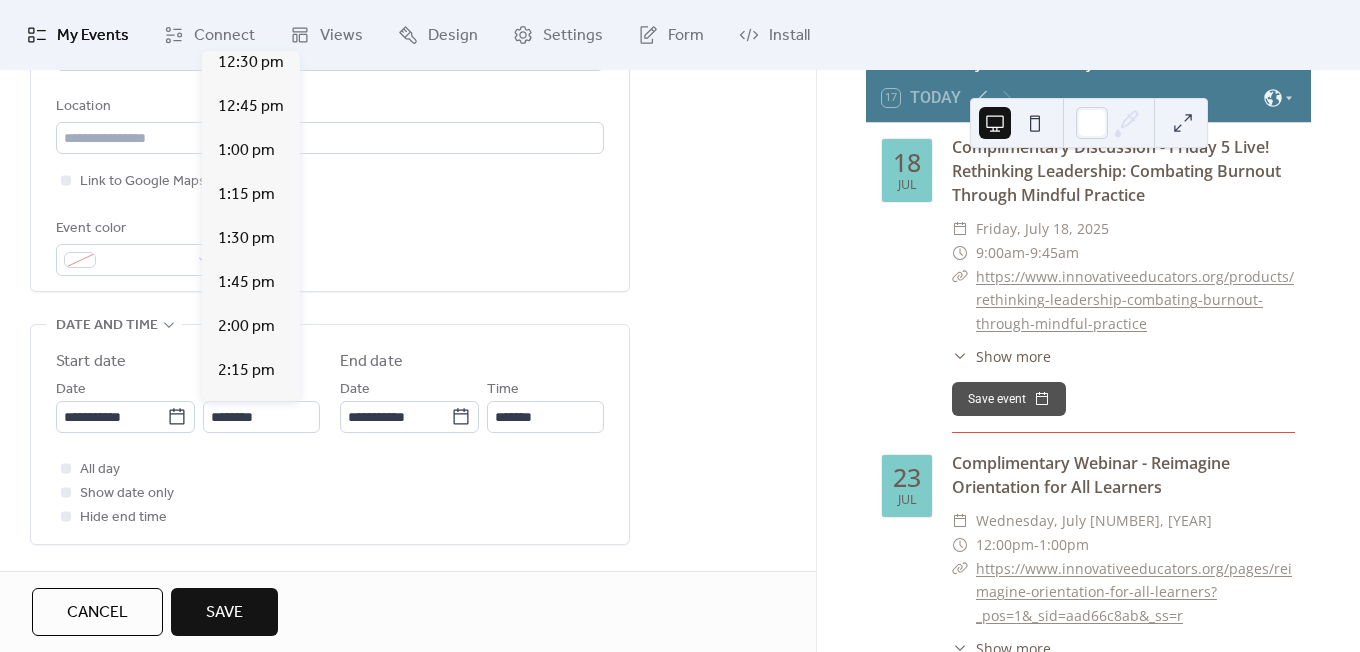 scroll, scrollTop: 2365, scrollLeft: 0, axis: vertical 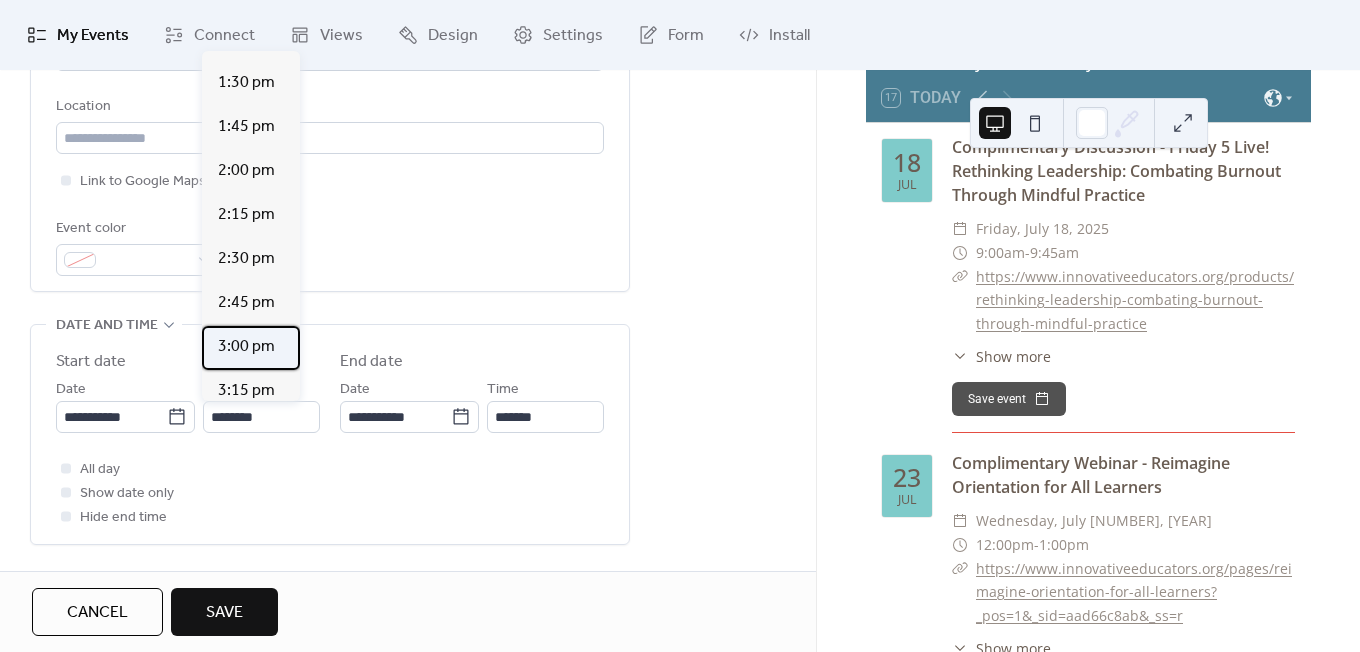 click on "3:00 pm" at bounding box center [246, 347] 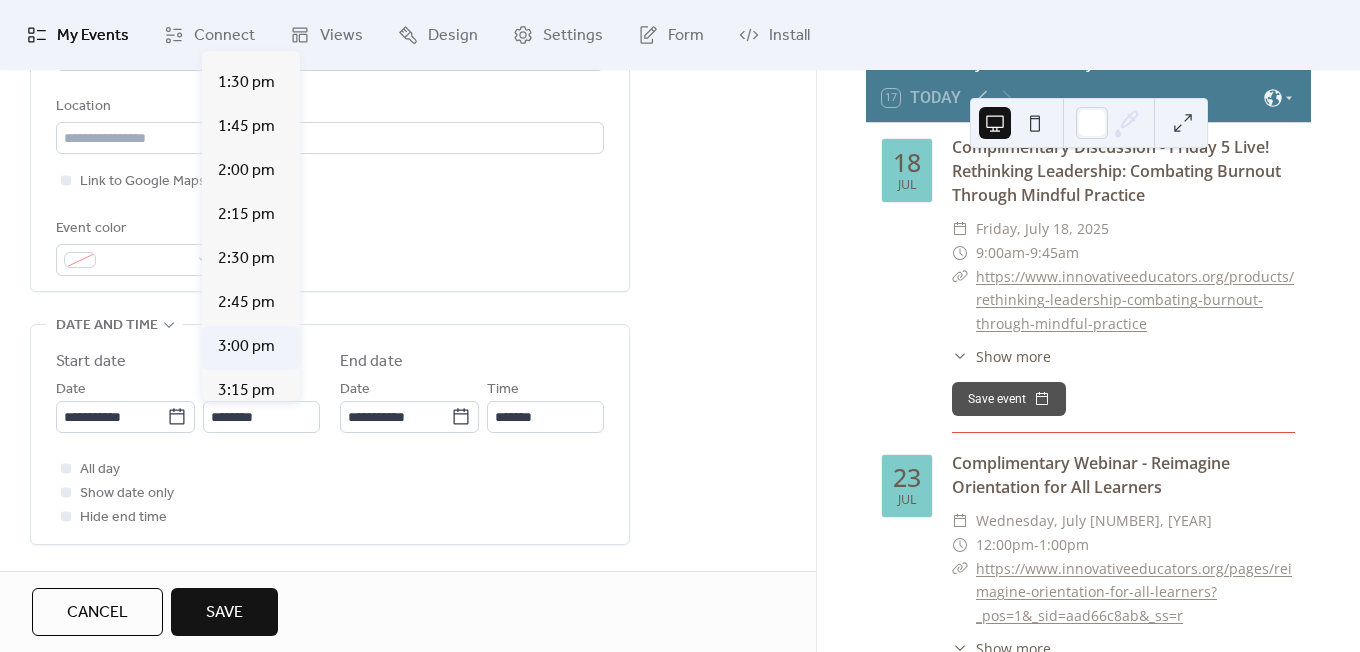 type on "*******" 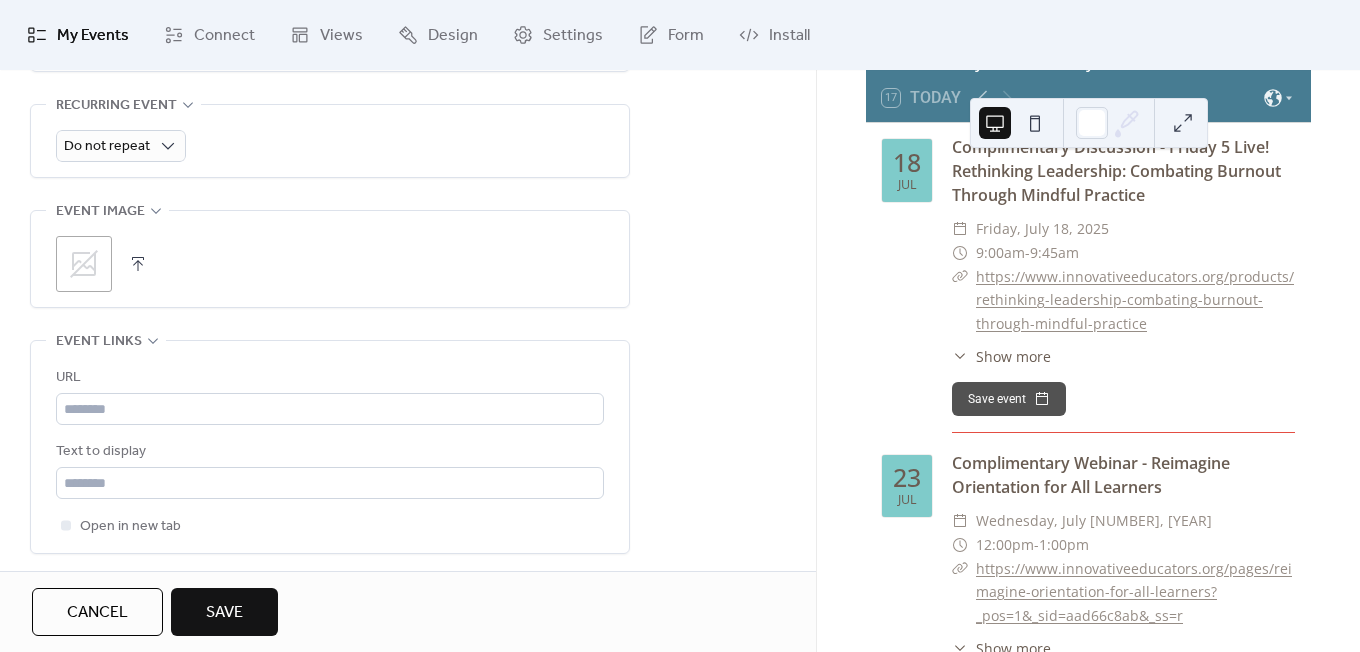 scroll, scrollTop: 1016, scrollLeft: 0, axis: vertical 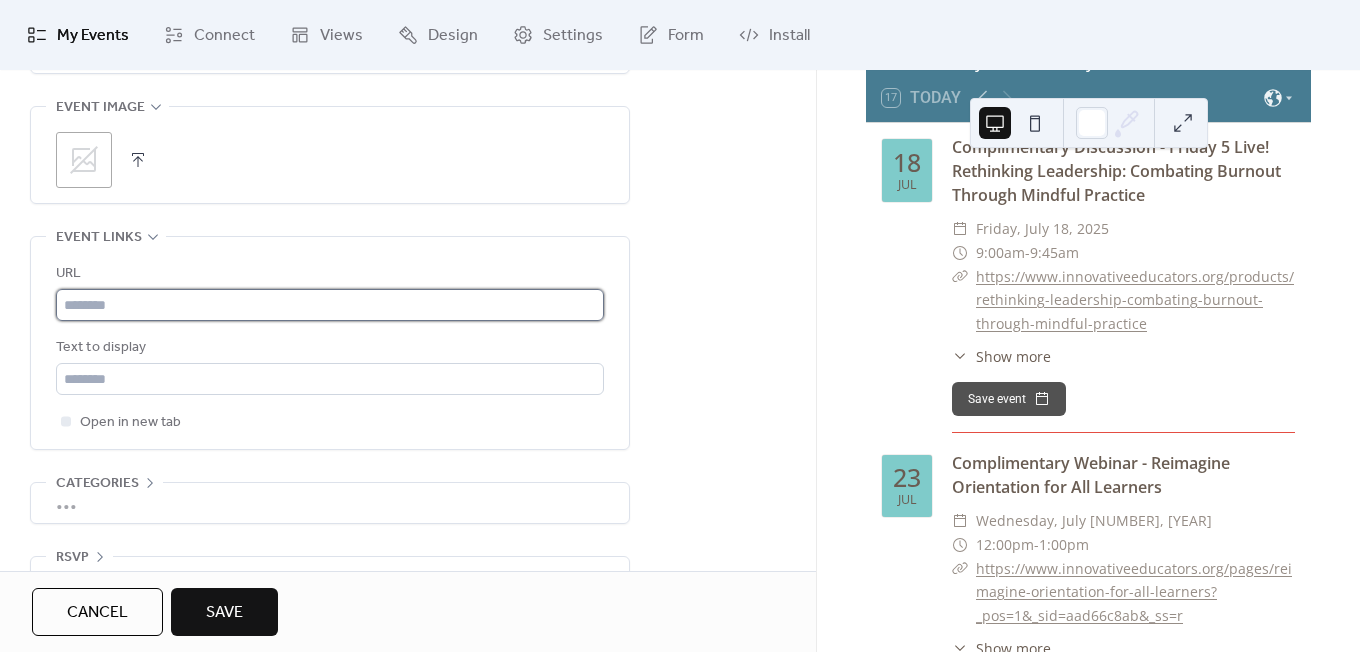 click at bounding box center (330, 305) 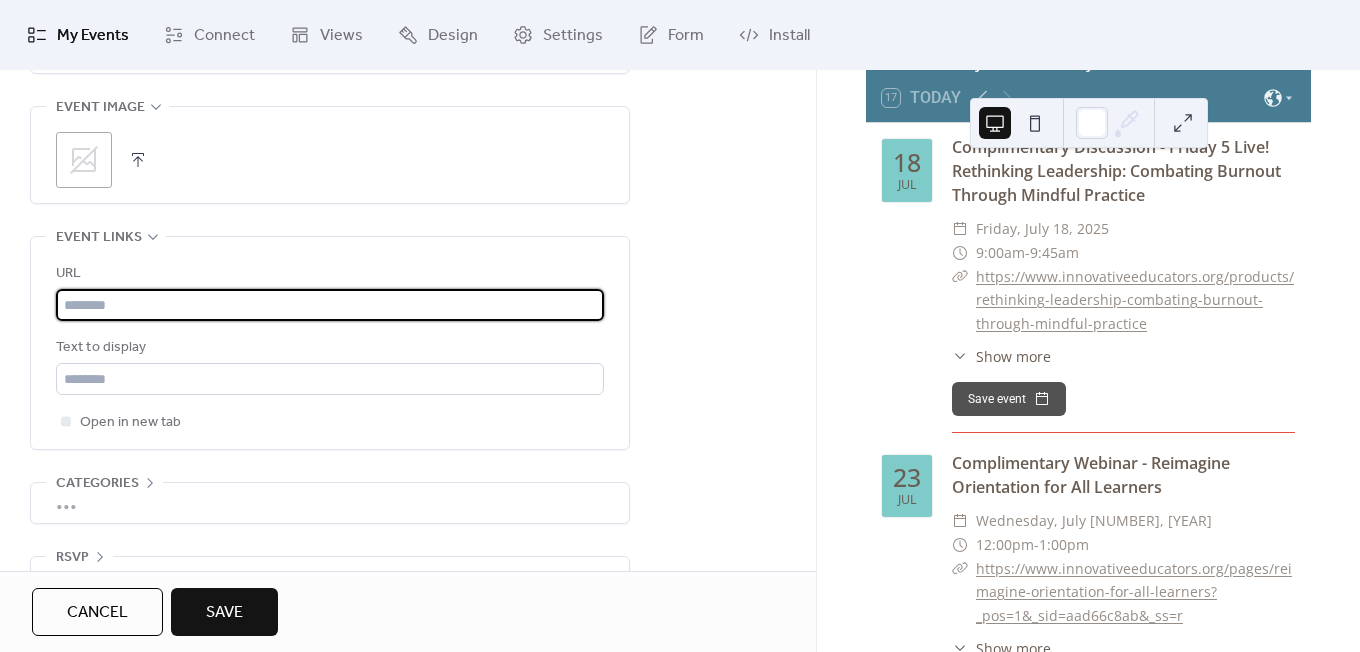 paste on "**********" 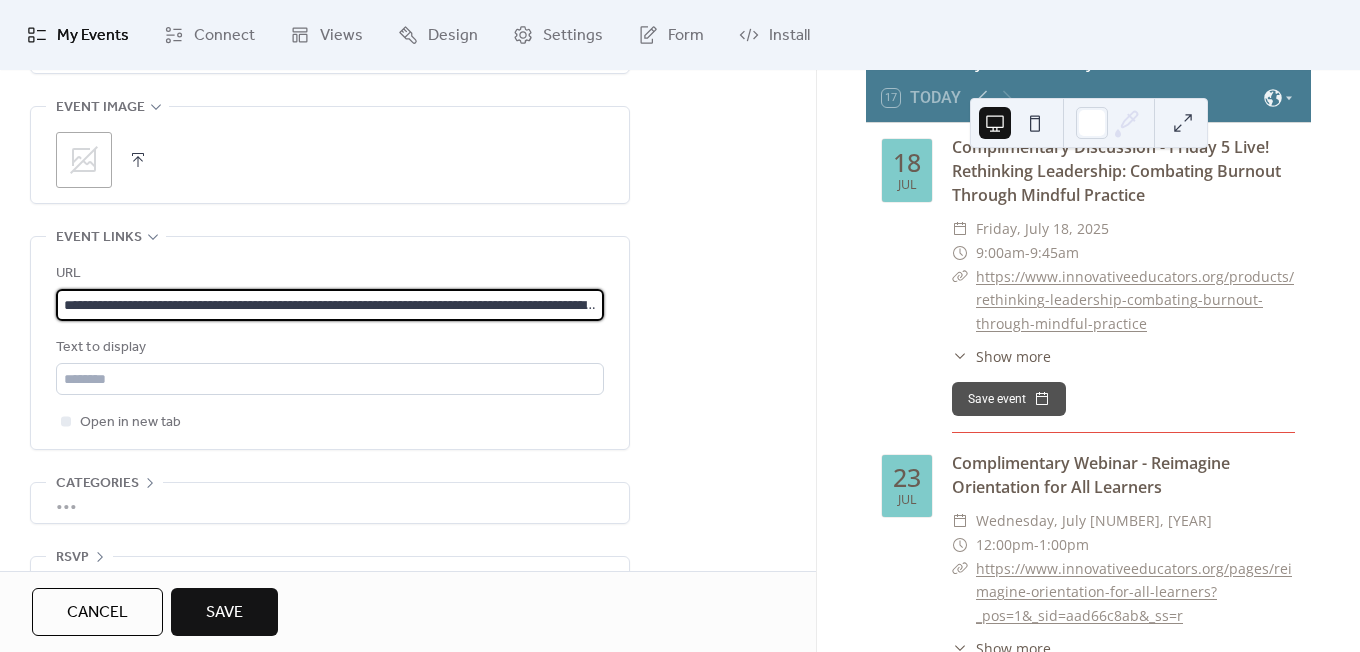 scroll, scrollTop: 0, scrollLeft: 252, axis: horizontal 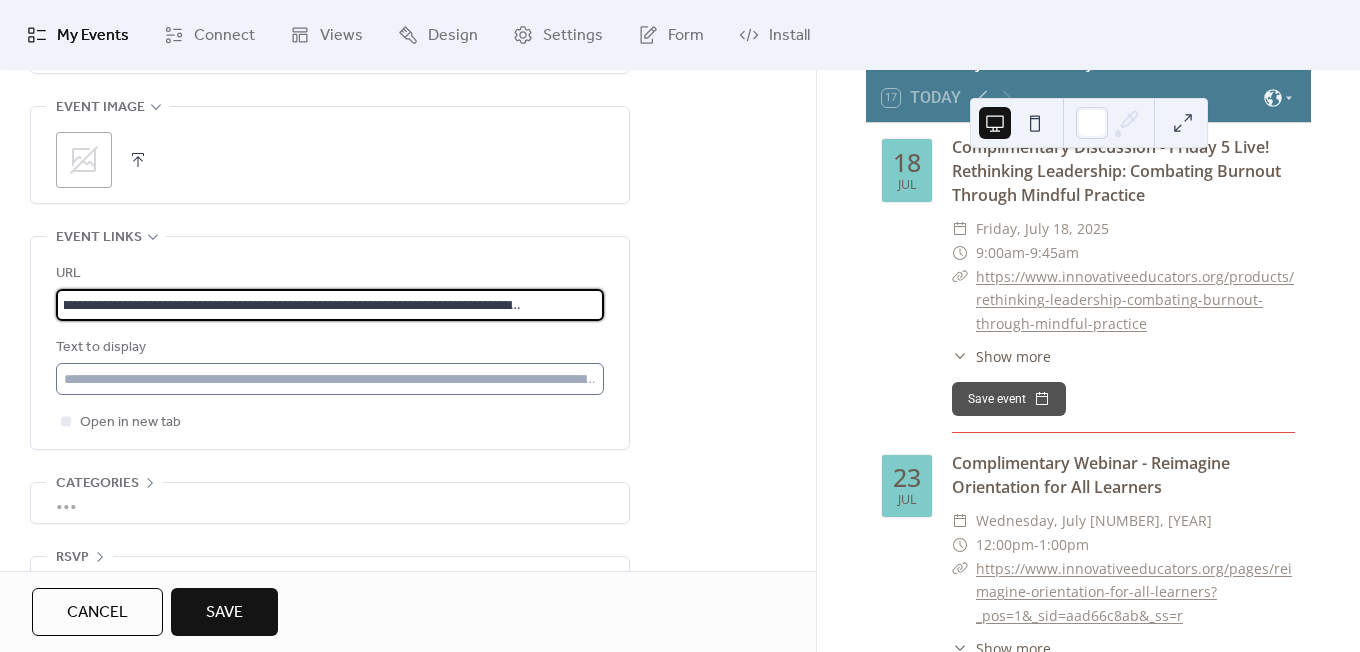 type on "**********" 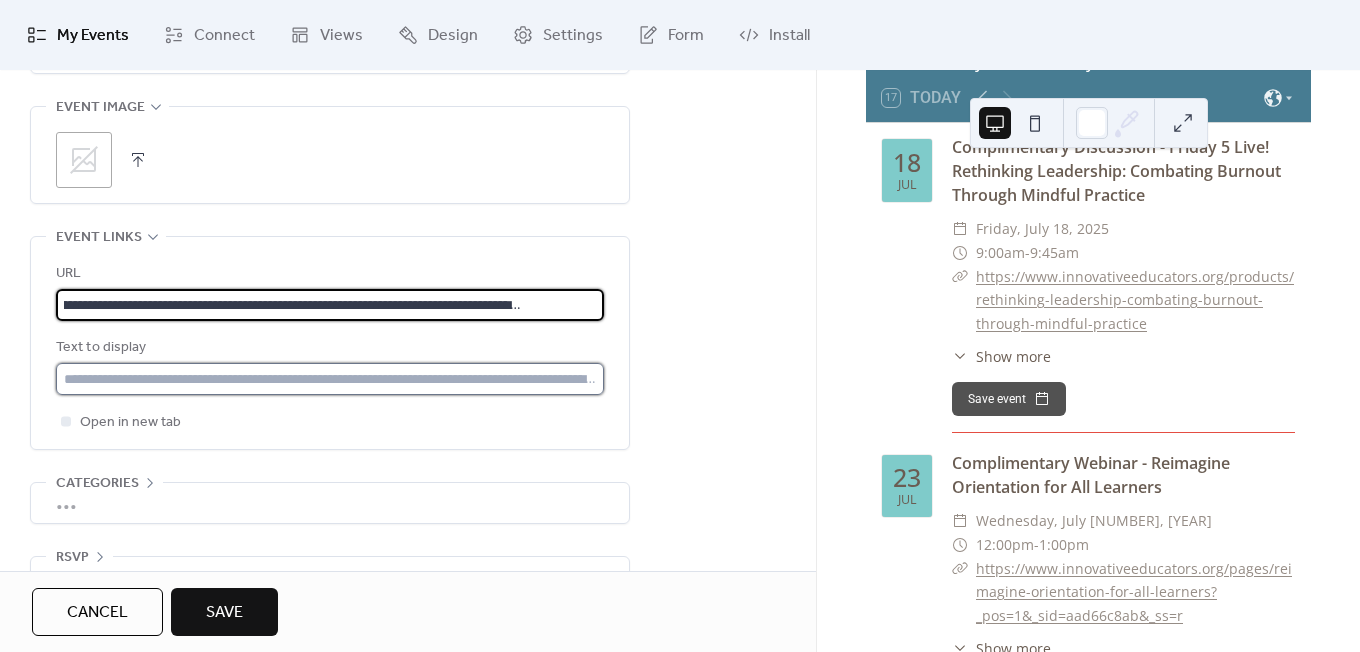 click at bounding box center (330, 379) 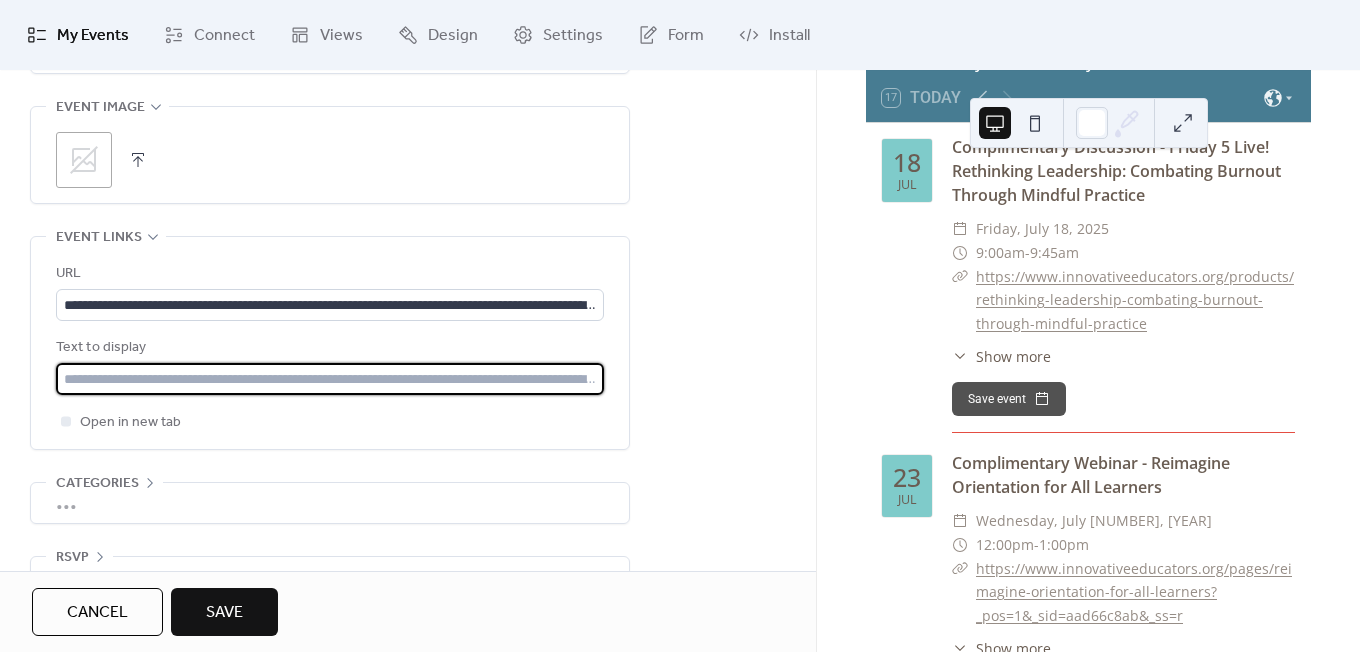 paste on "**********" 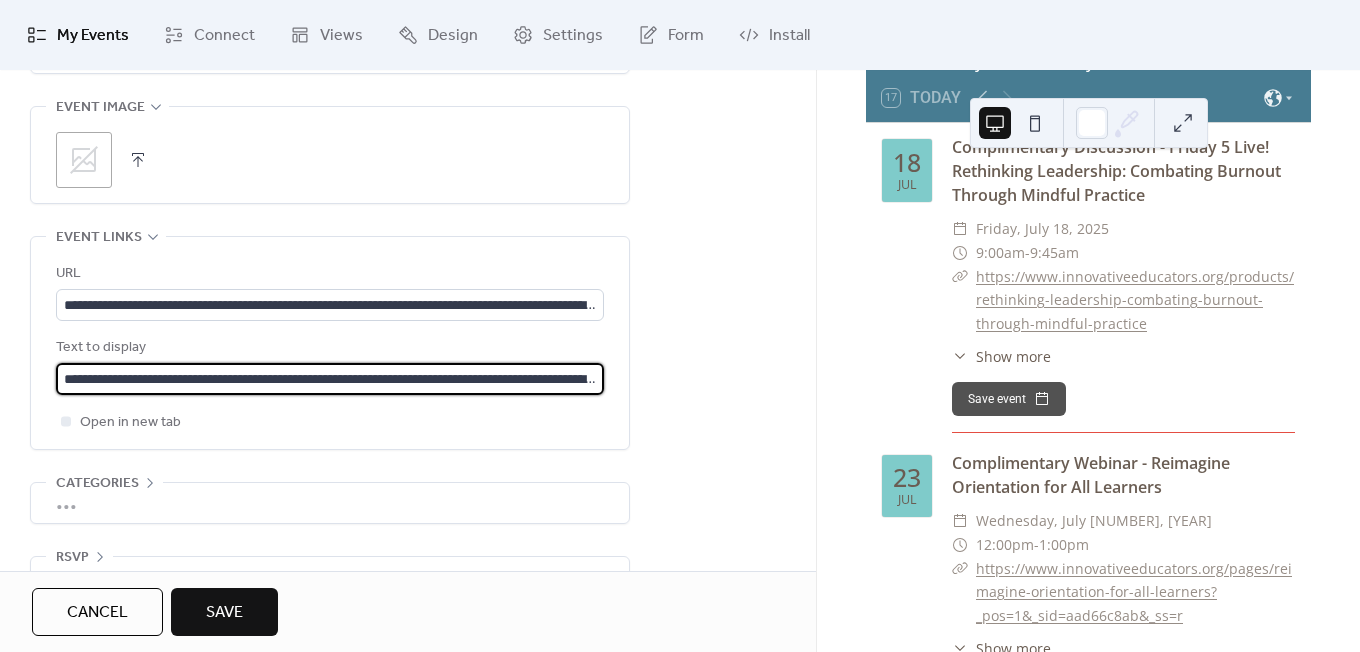 scroll, scrollTop: 0, scrollLeft: 252, axis: horizontal 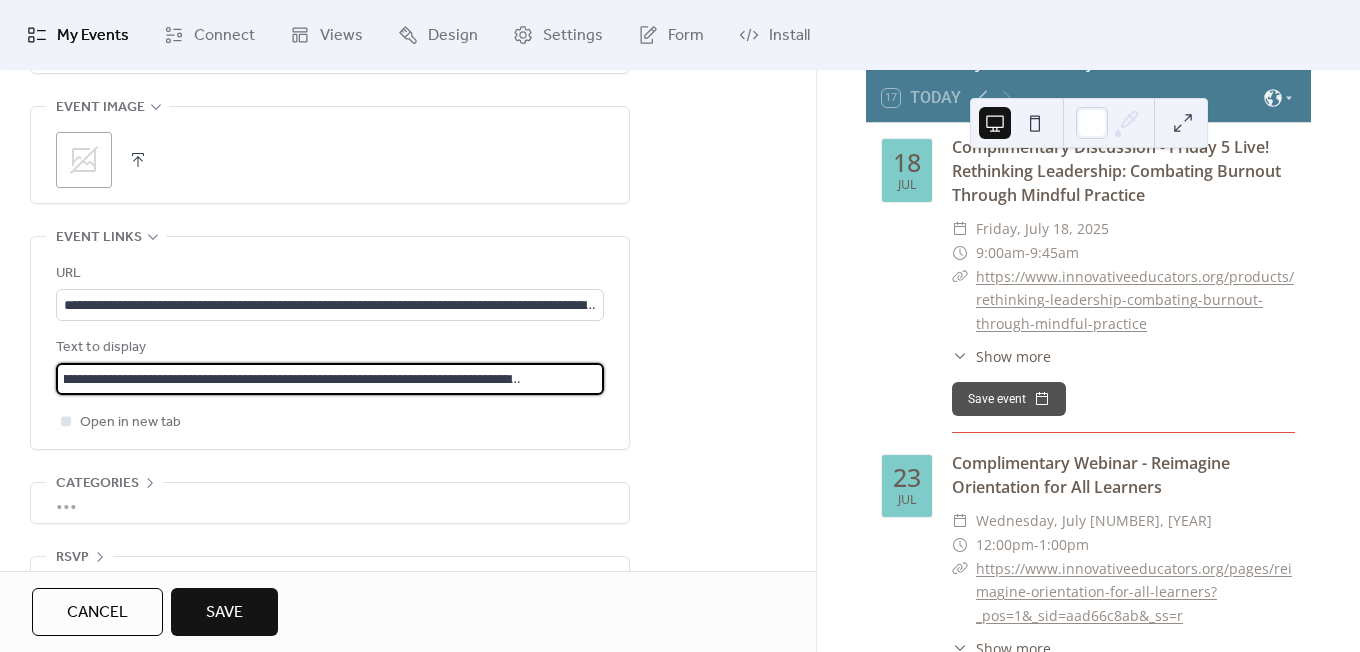 type on "**********" 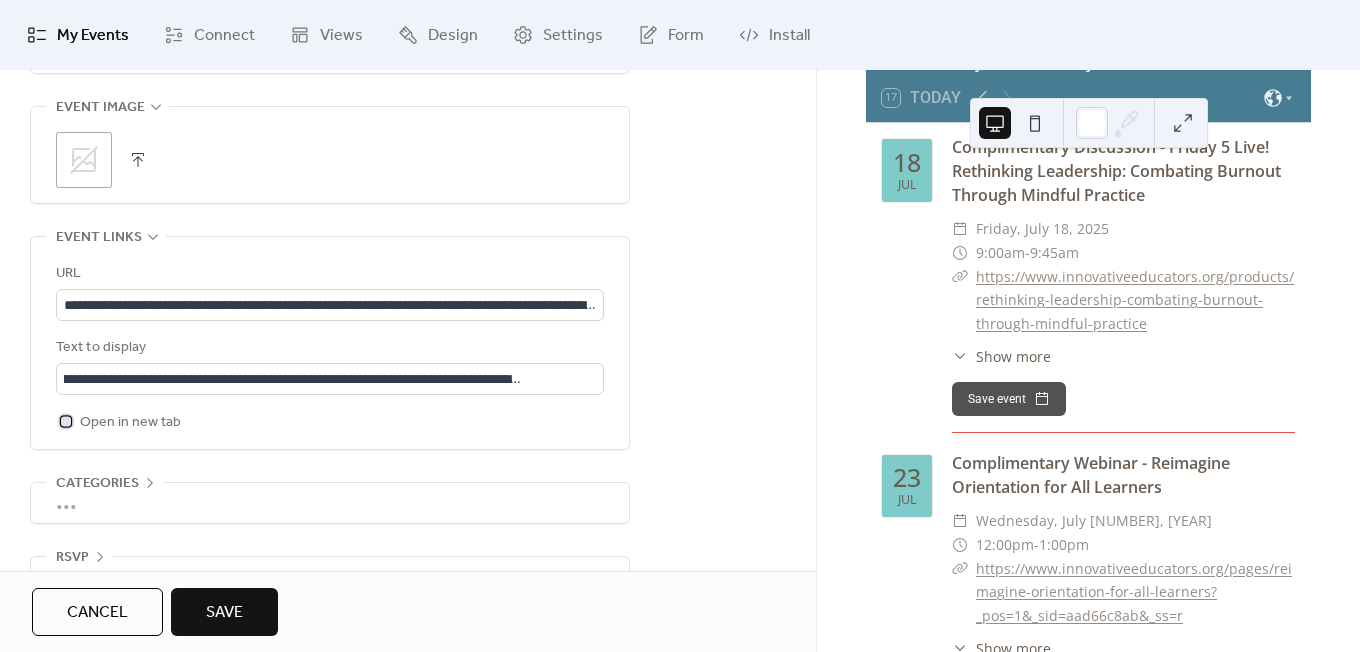 click at bounding box center [66, 421] 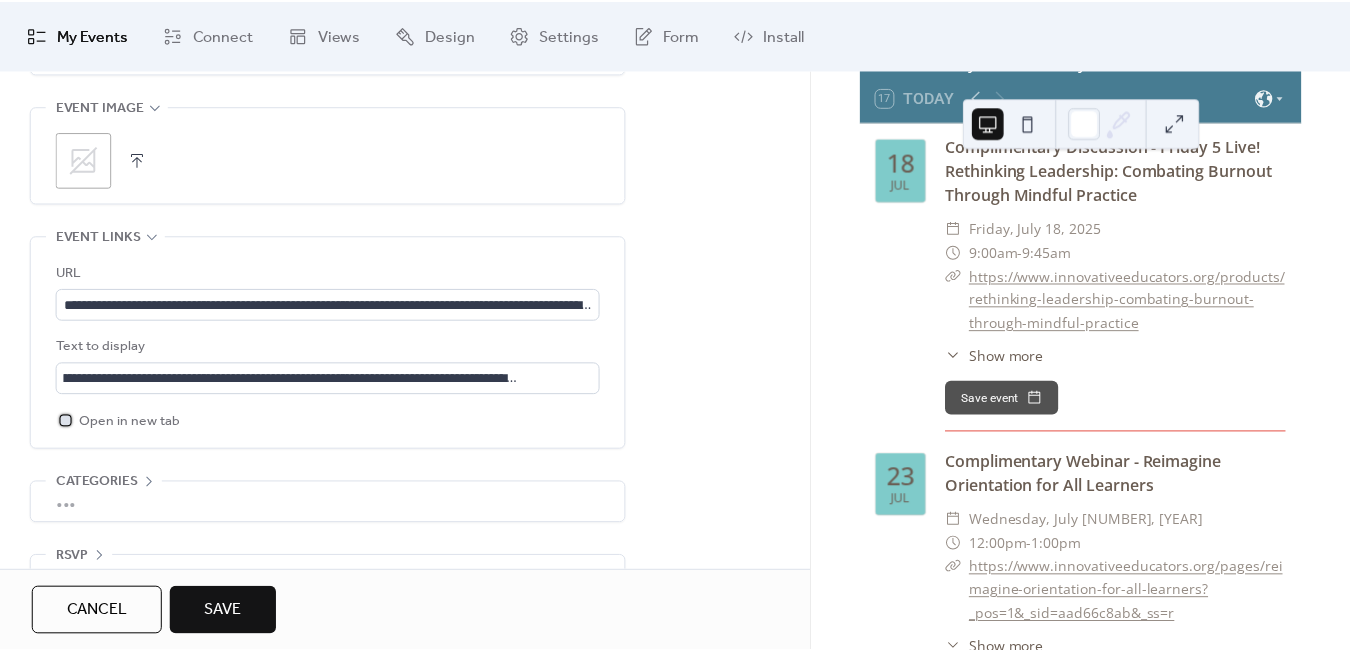 scroll, scrollTop: 0, scrollLeft: 0, axis: both 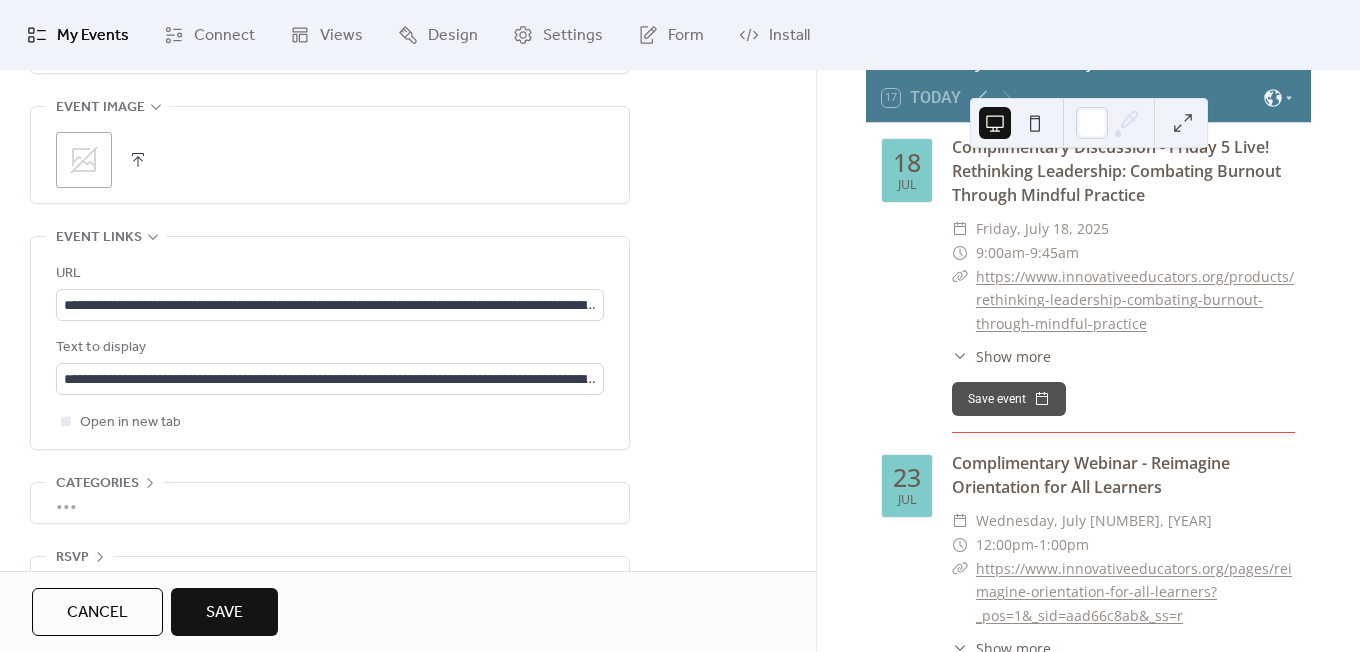click on "Save" at bounding box center (224, 613) 